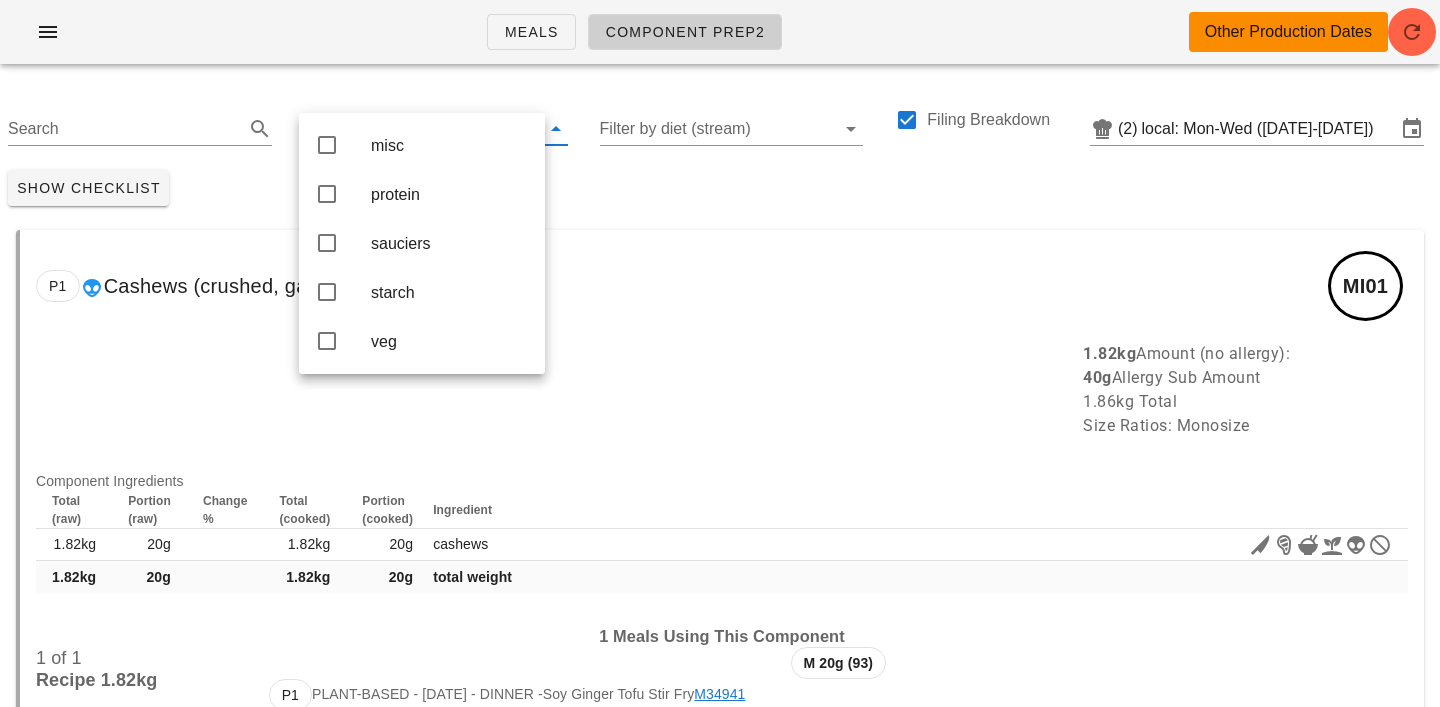 click on "P1 Cashews (crushed, garnish) (C6429) MI01" at bounding box center [722, 286] 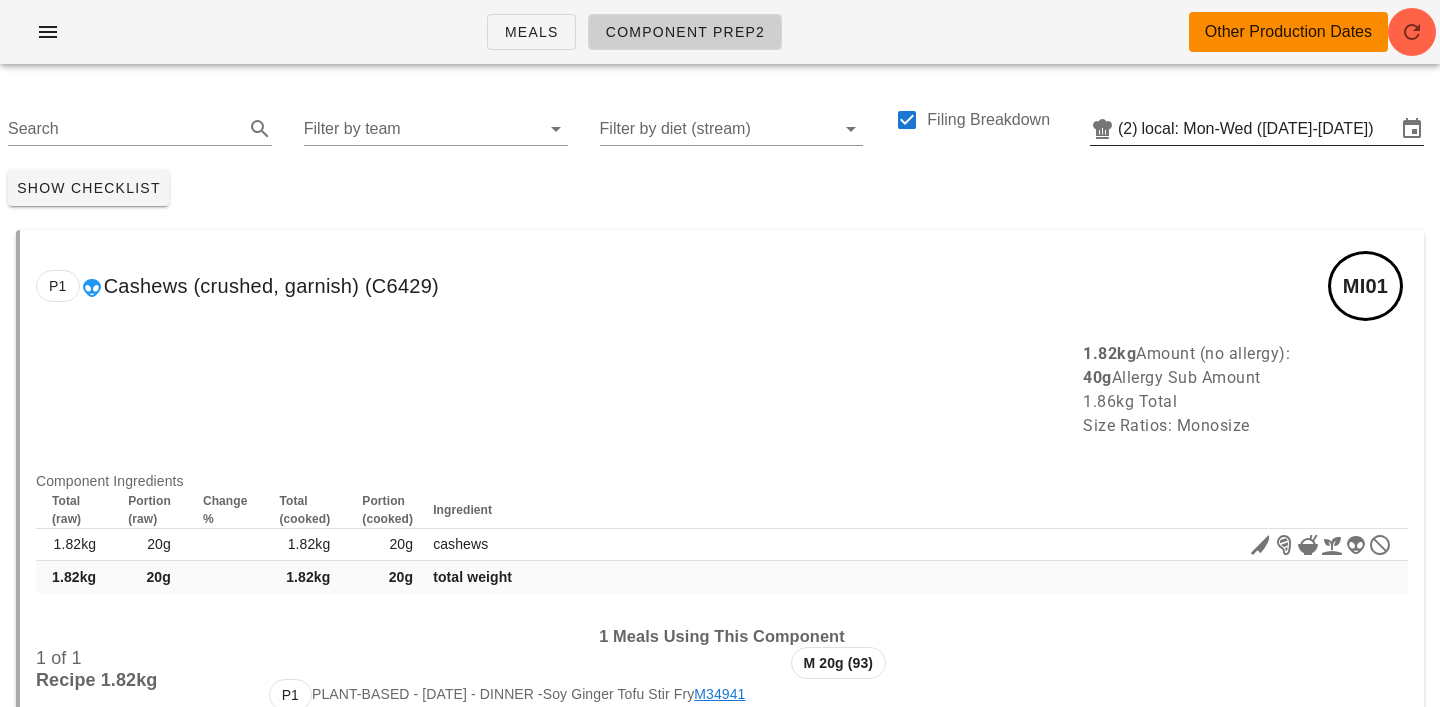 click on "local: Mon-Wed ([DATE]-[DATE])" at bounding box center (1269, 129) 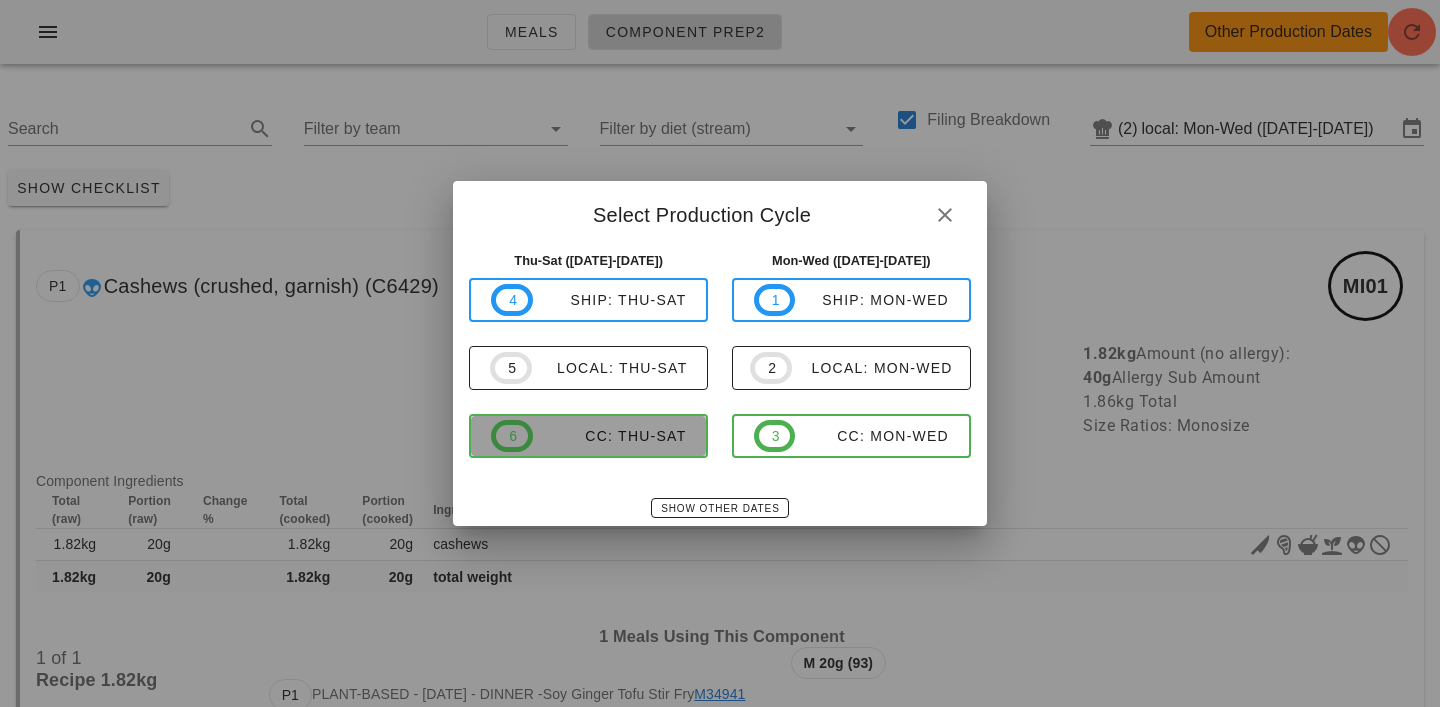 click on "CC: Thu-Sat" at bounding box center [610, 436] 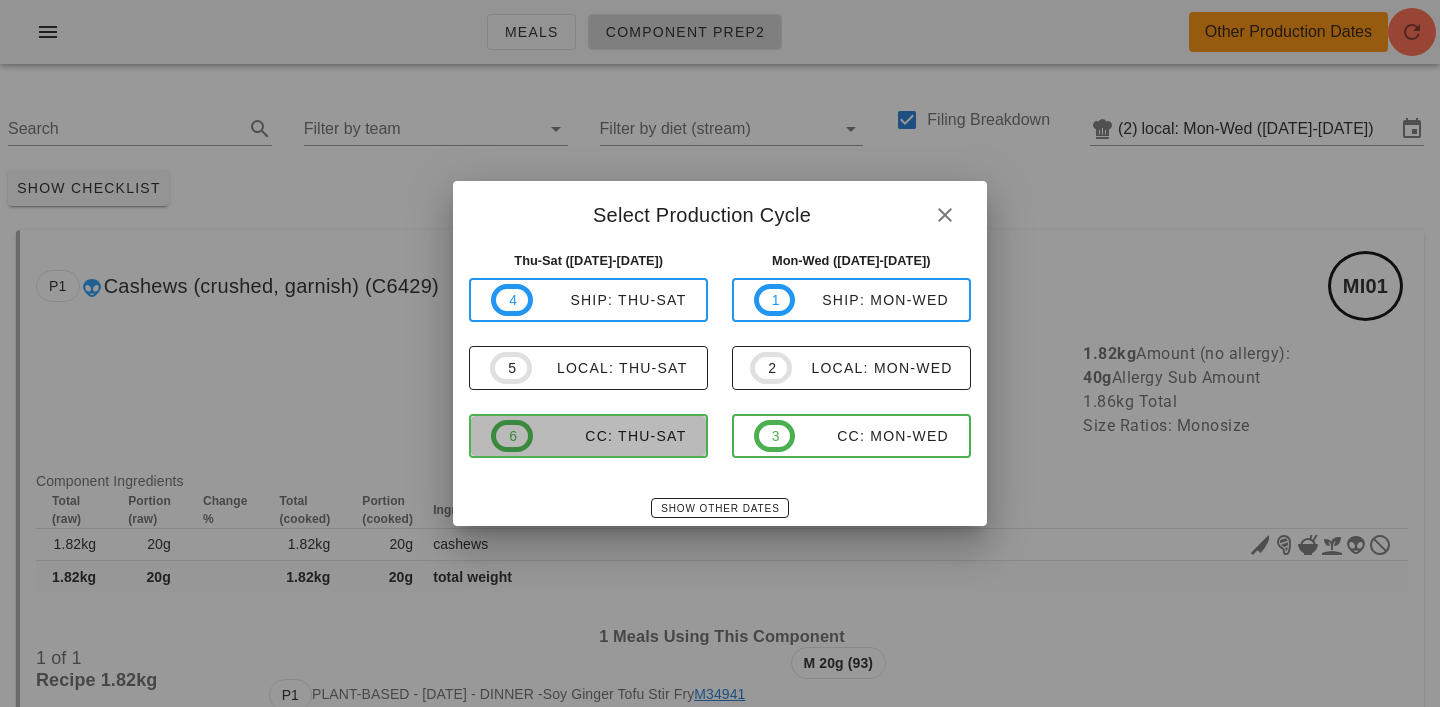 type on "CC: Thu-Sat ([DATE]-[DATE])" 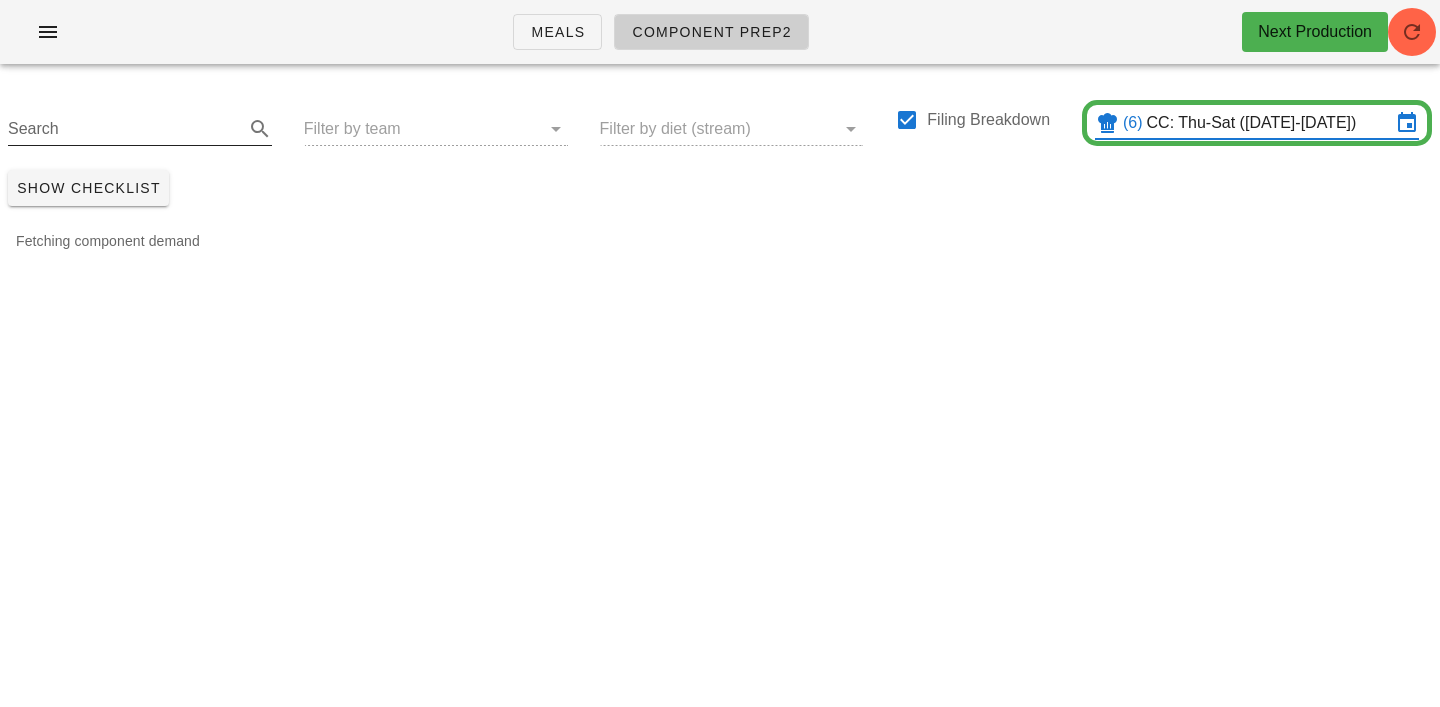 click on "Search" at bounding box center [124, 129] 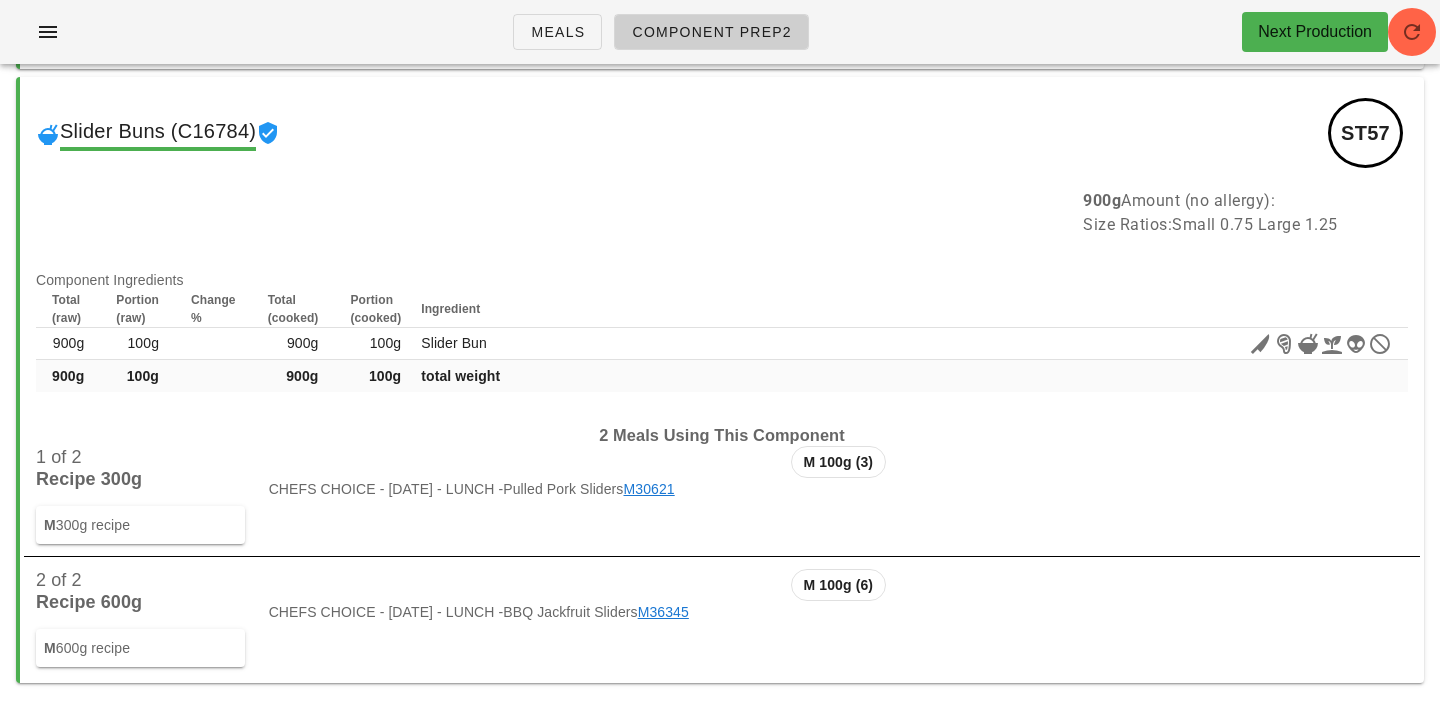 scroll, scrollTop: 0, scrollLeft: 0, axis: both 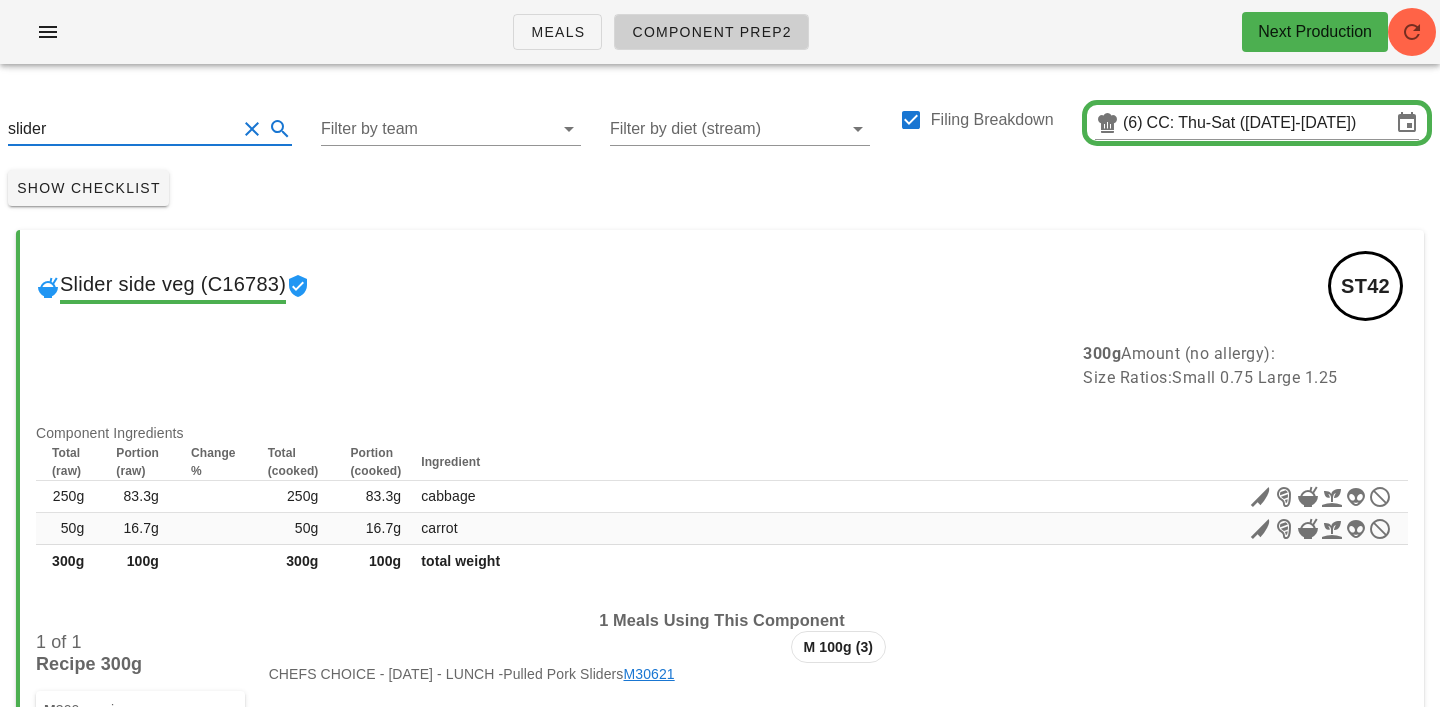 click on "slider" at bounding box center (122, 129) 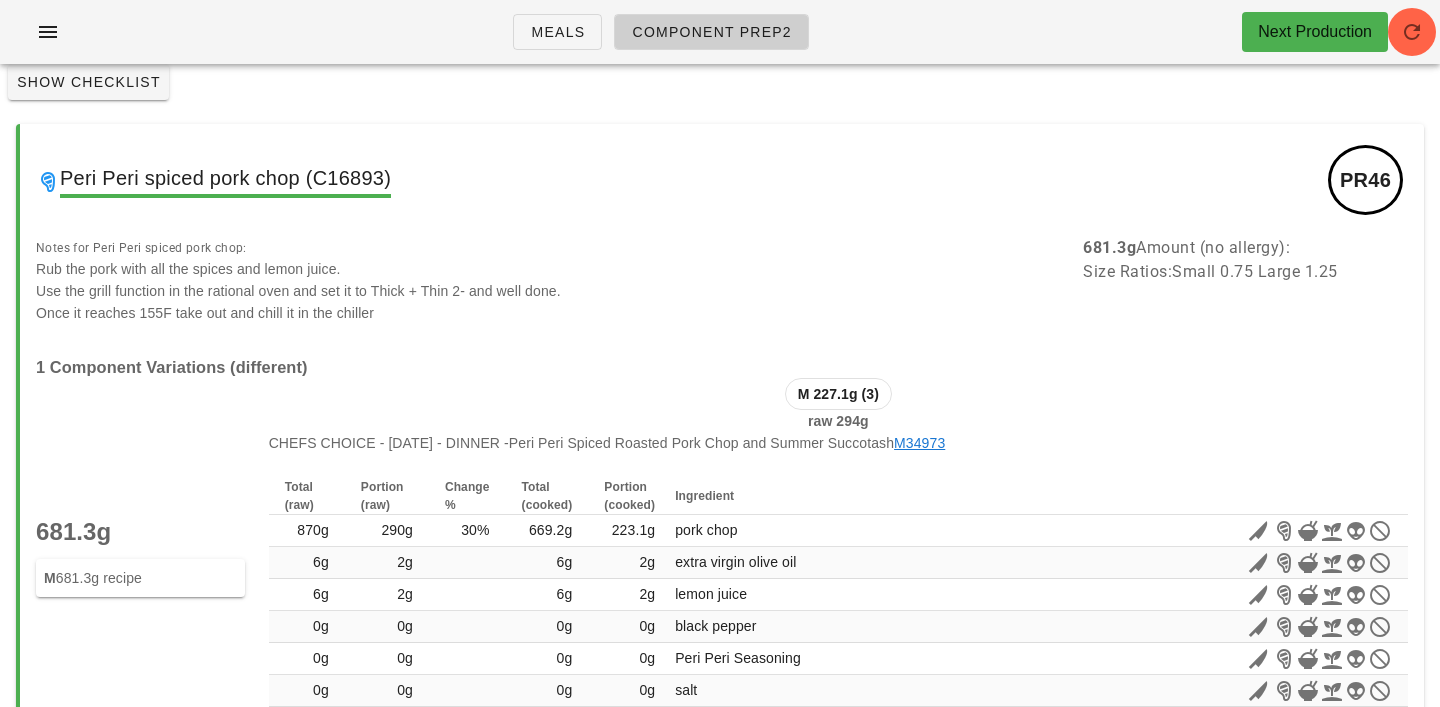 scroll, scrollTop: 0, scrollLeft: 0, axis: both 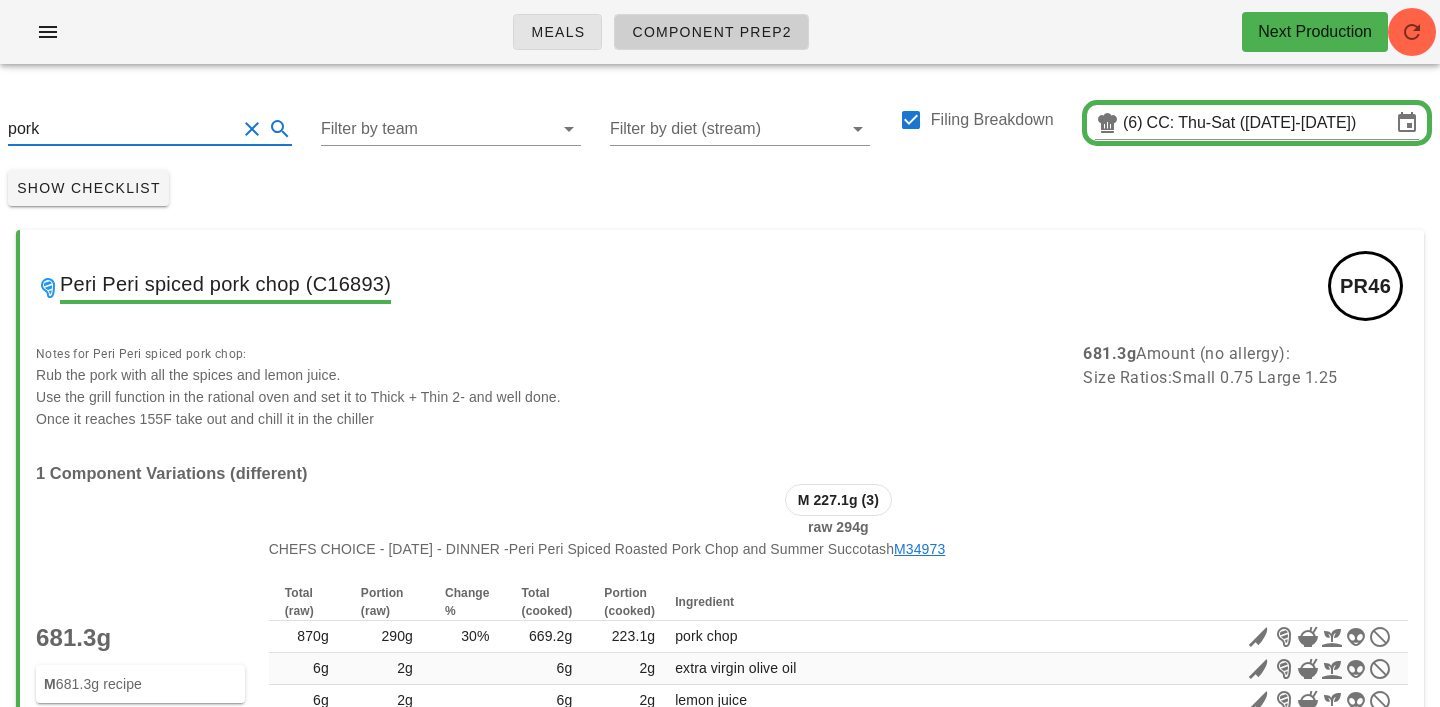 type on "pork" 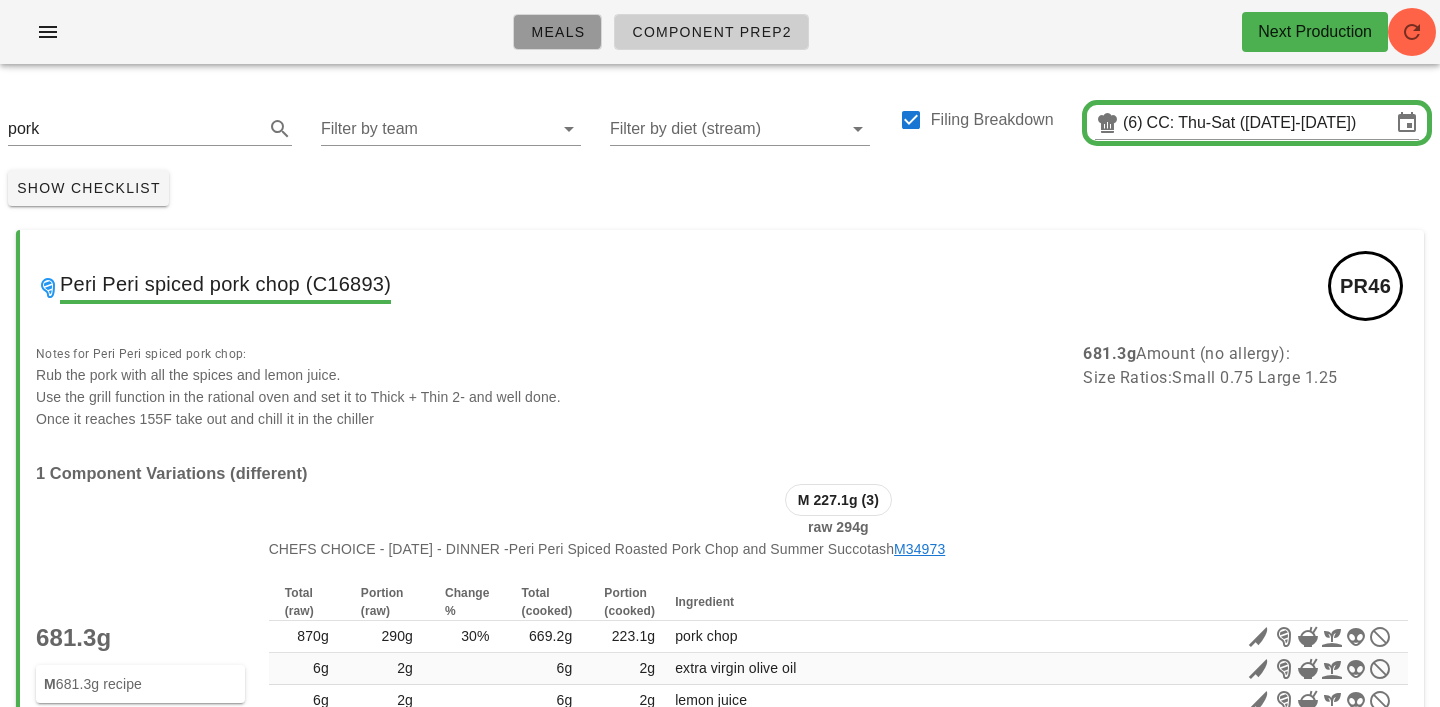 click on "Meals" at bounding box center (557, 32) 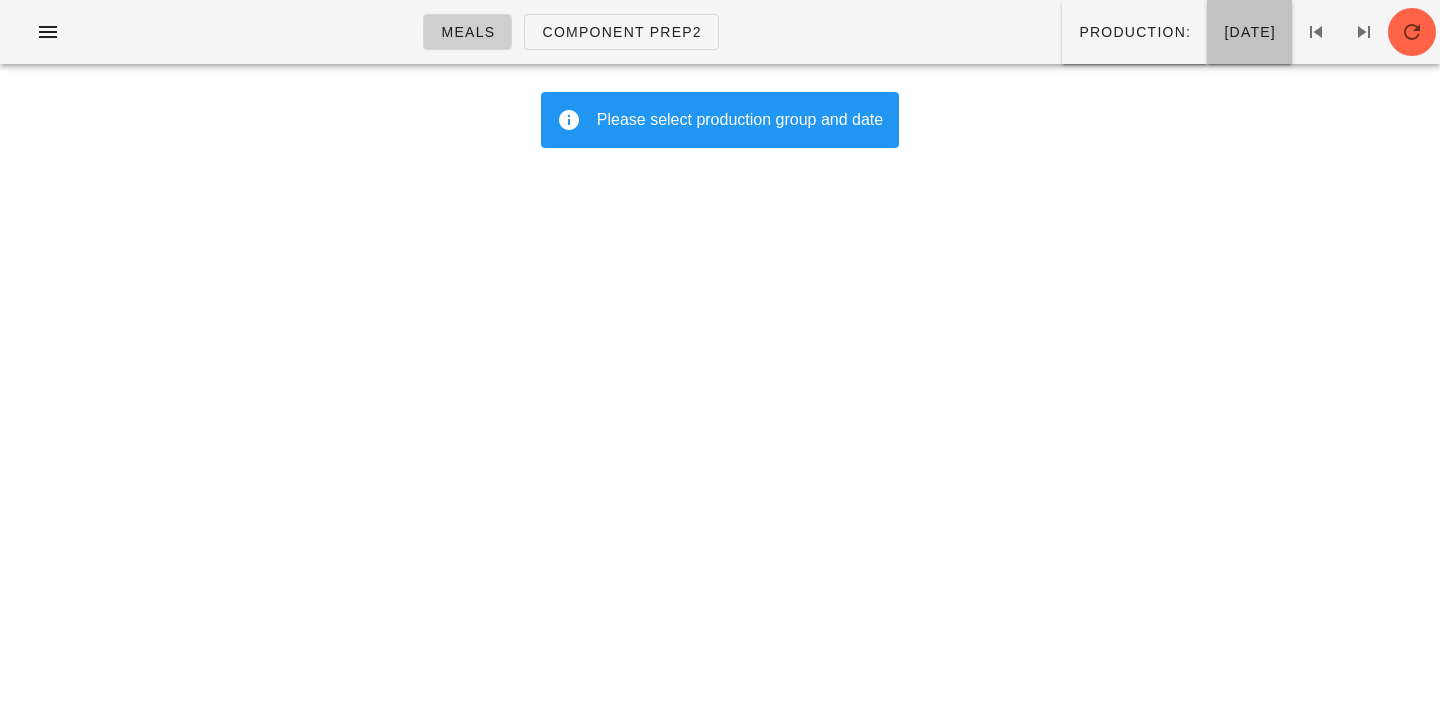click on "[DATE]" at bounding box center (1249, 32) 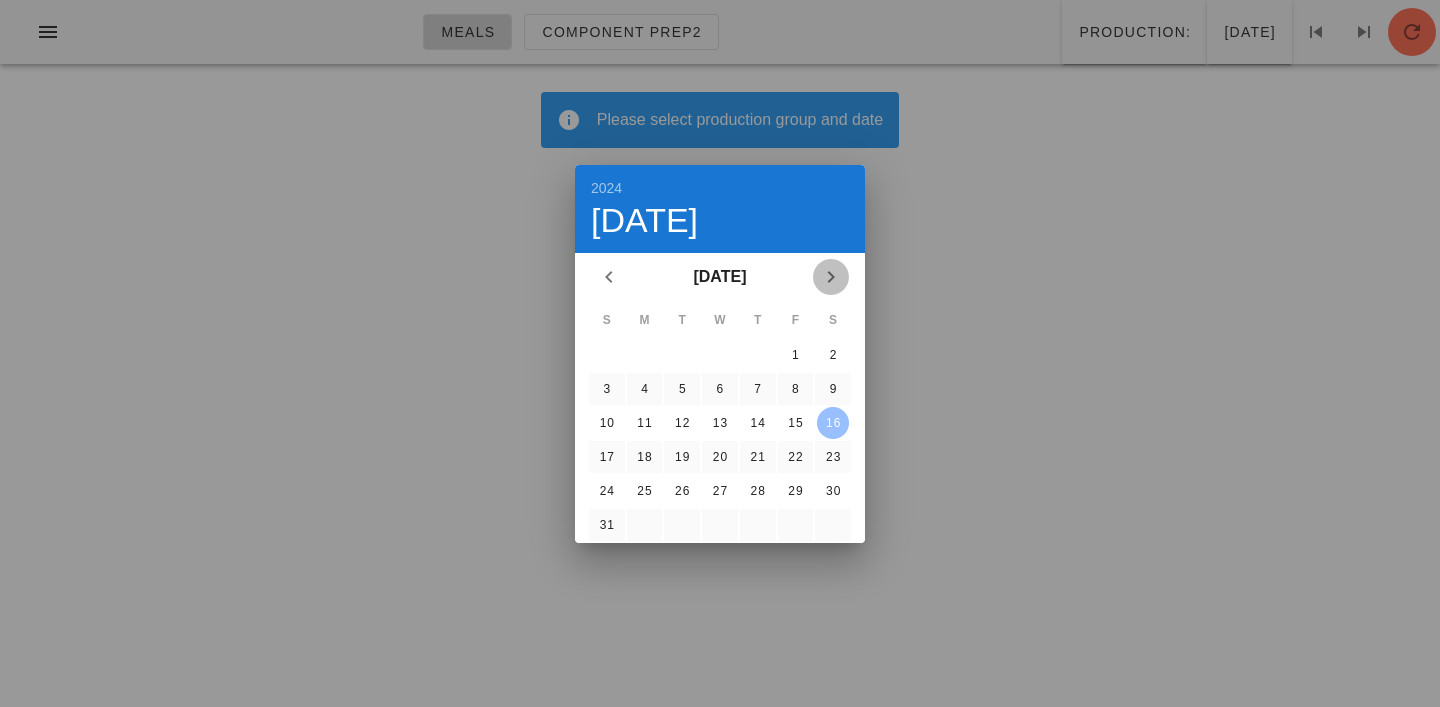 click at bounding box center [831, 277] 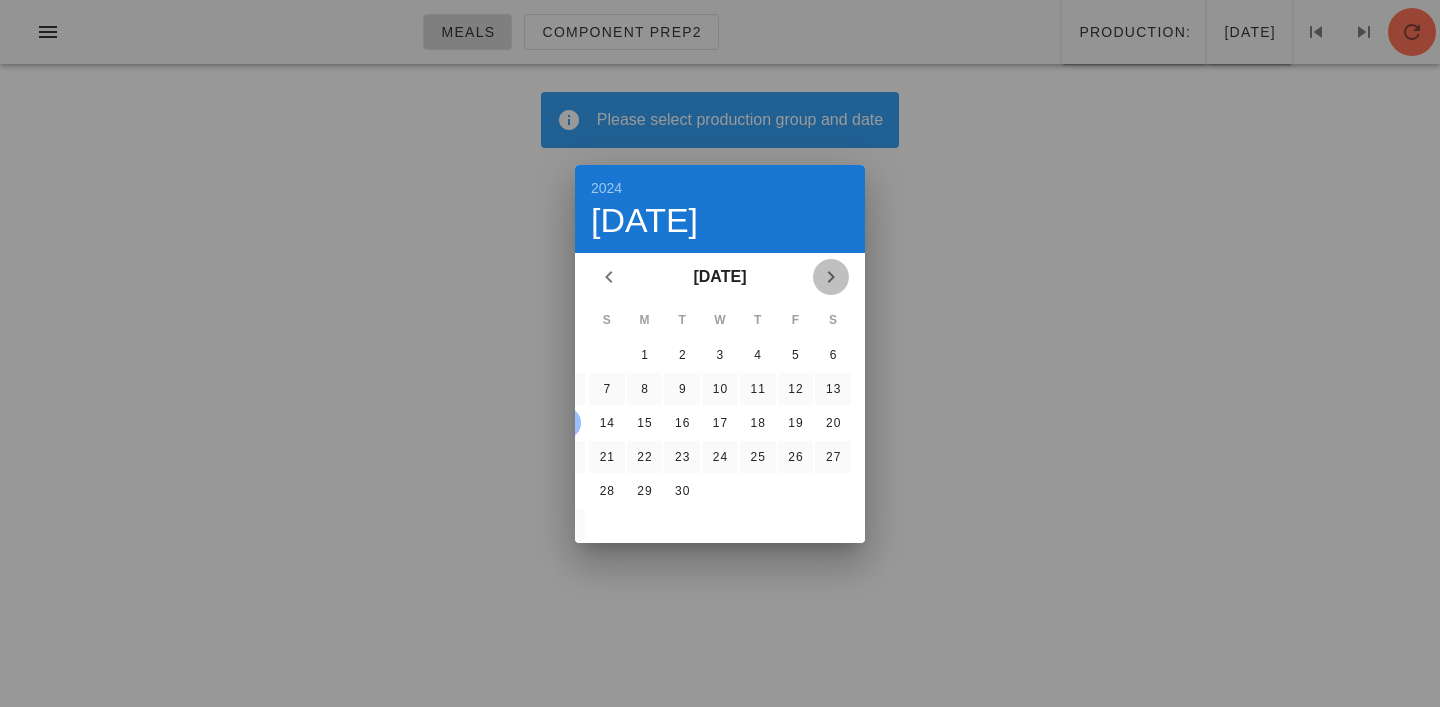 click at bounding box center (831, 277) 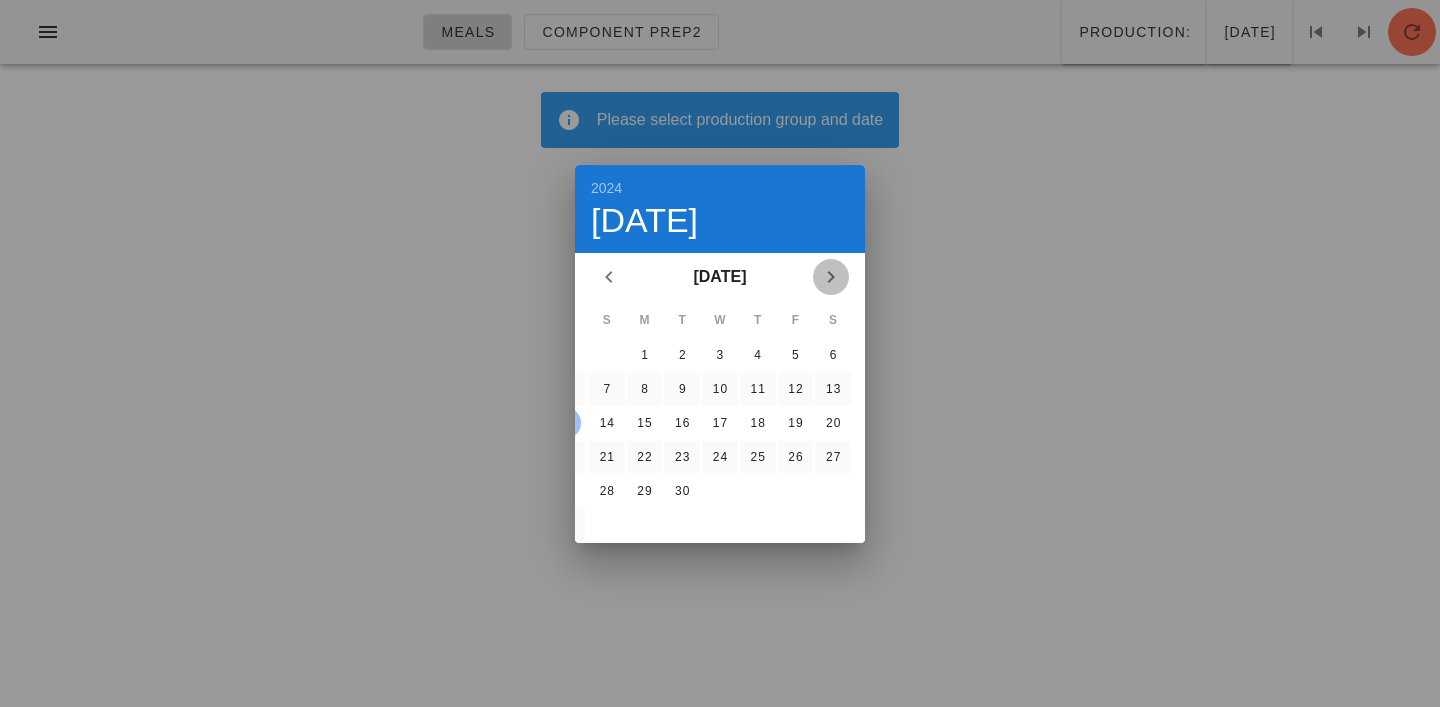 click at bounding box center [831, 277] 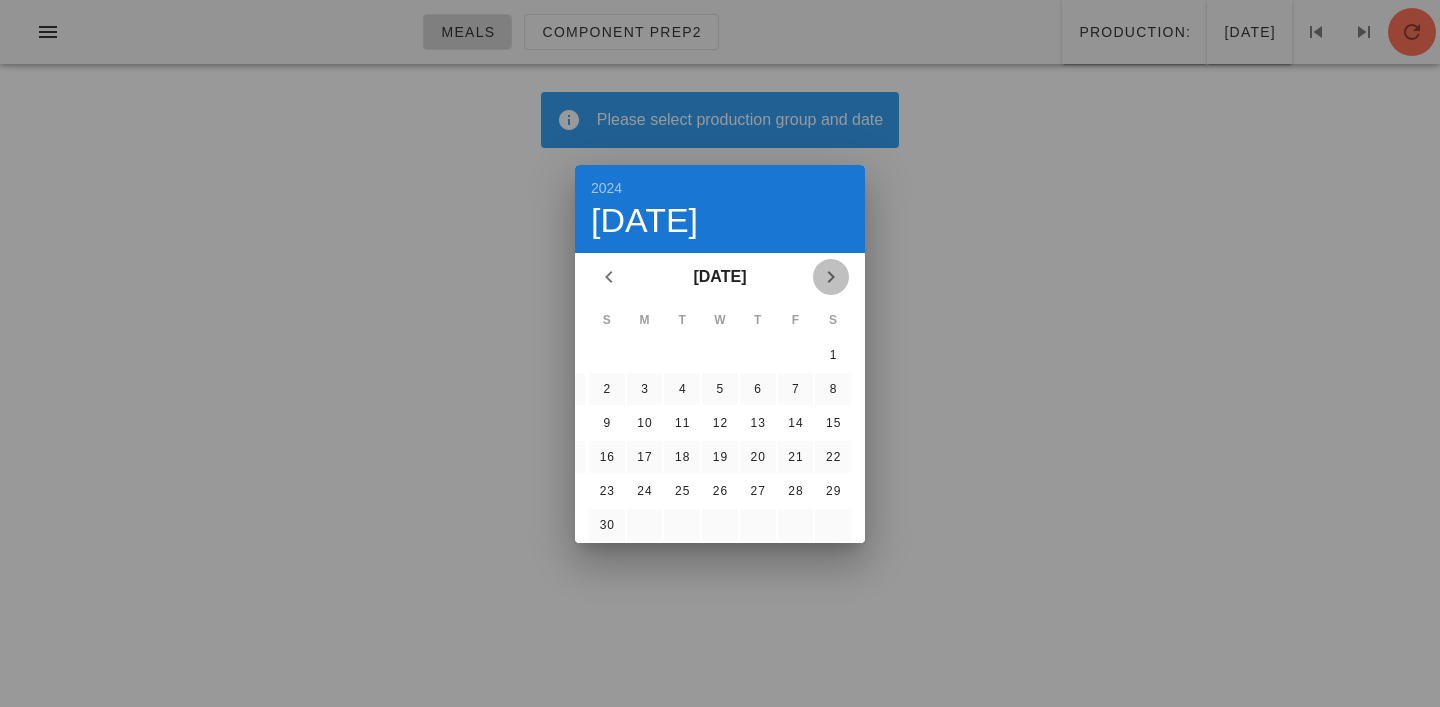 click at bounding box center [831, 277] 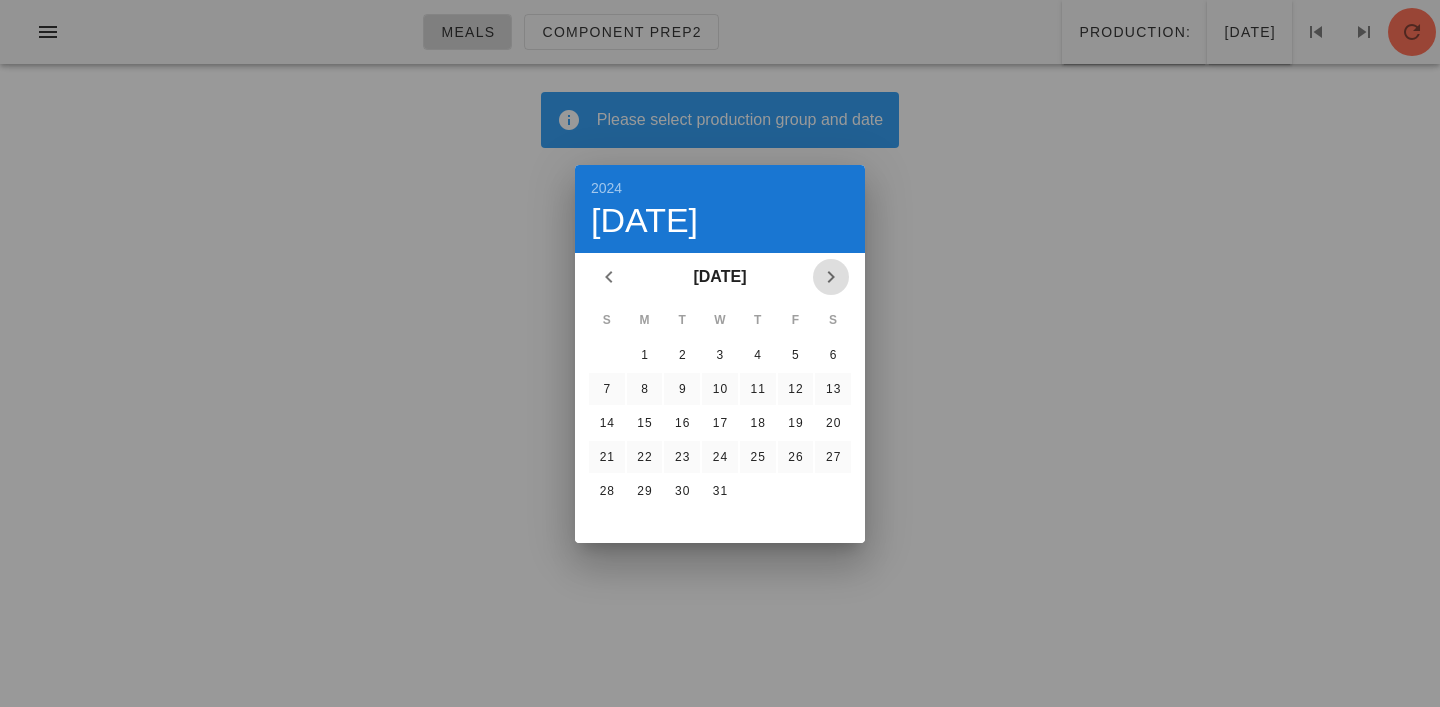 click at bounding box center (831, 277) 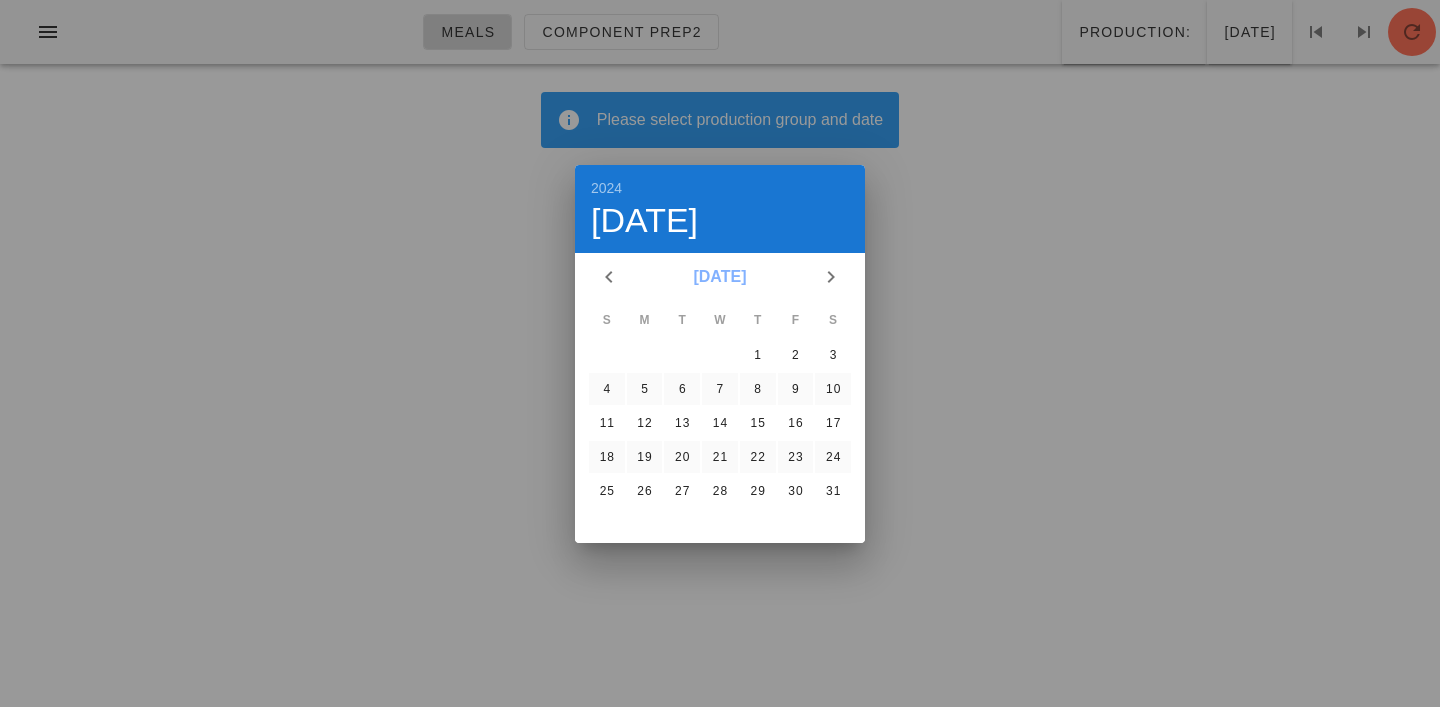 click on "[DATE]" at bounding box center [719, 277] 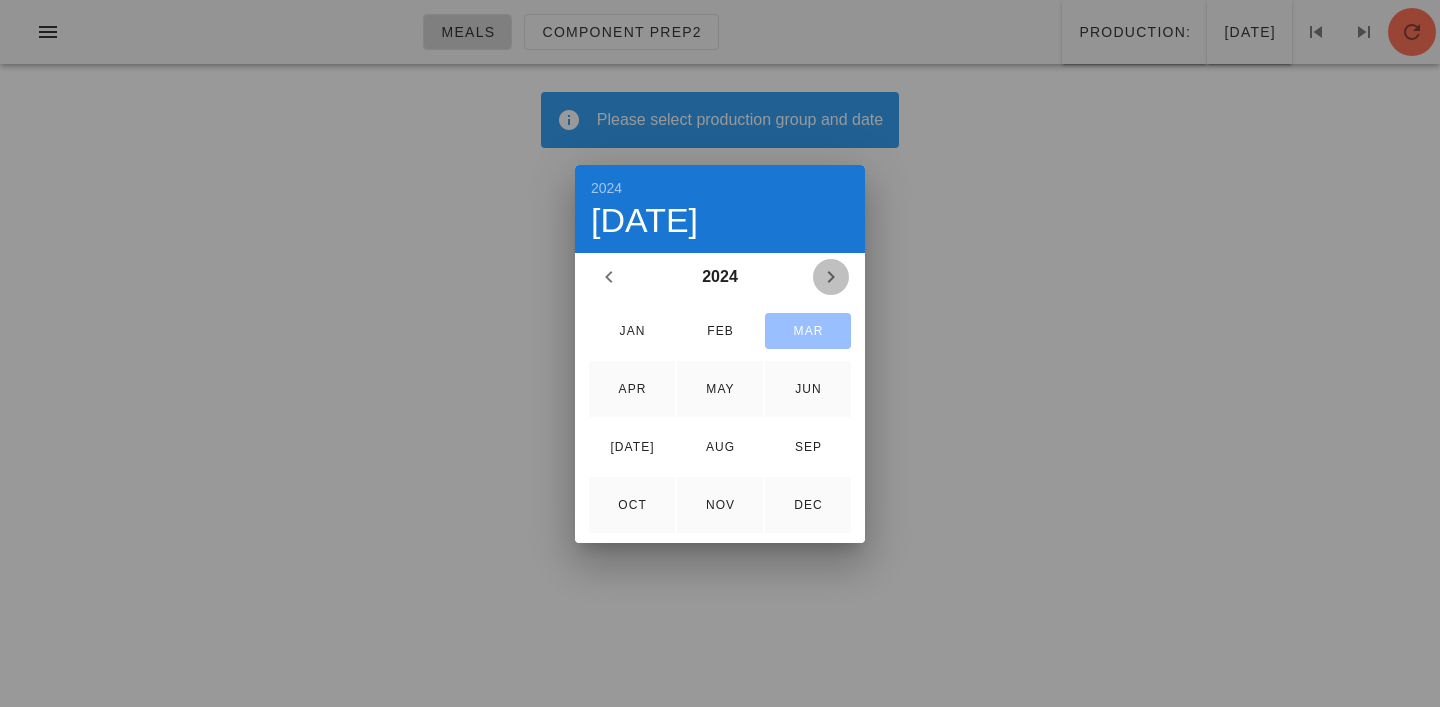 click at bounding box center (831, 277) 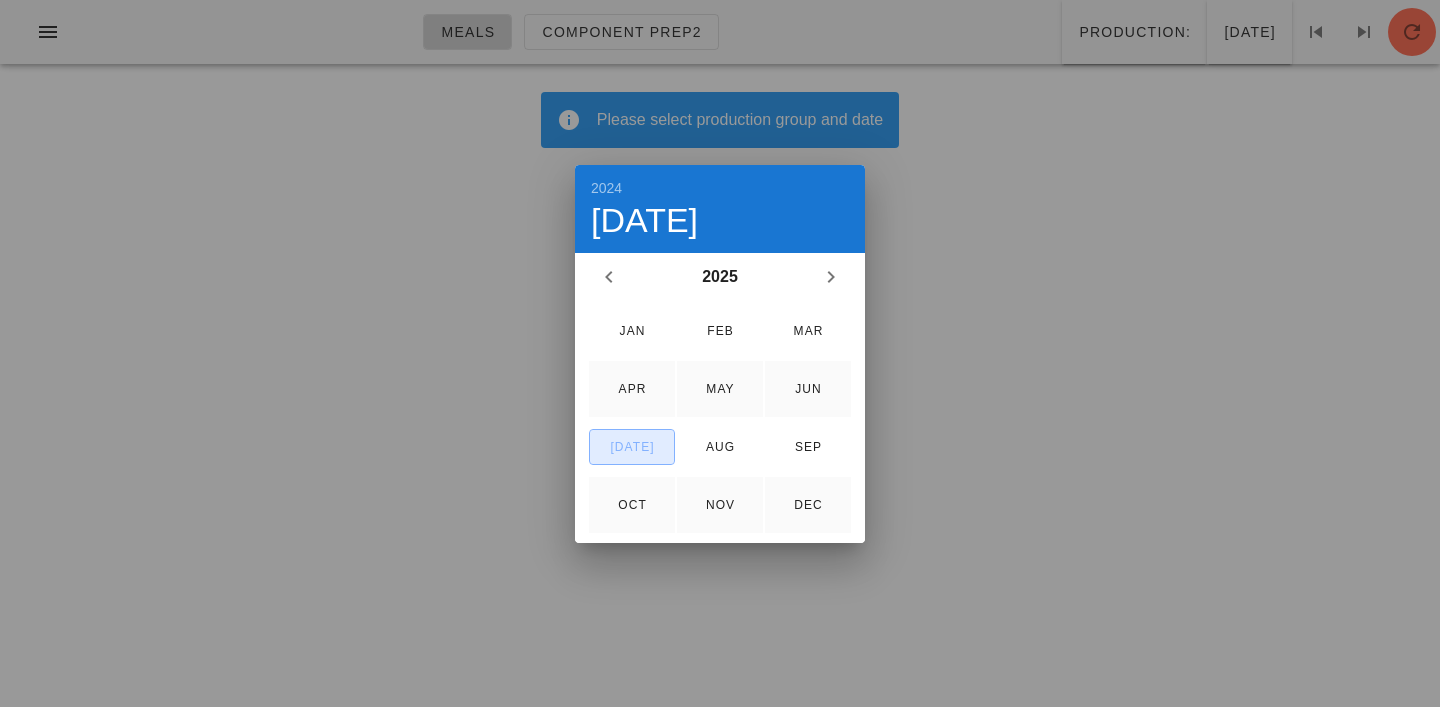 click on "[DATE]" at bounding box center (632, 447) 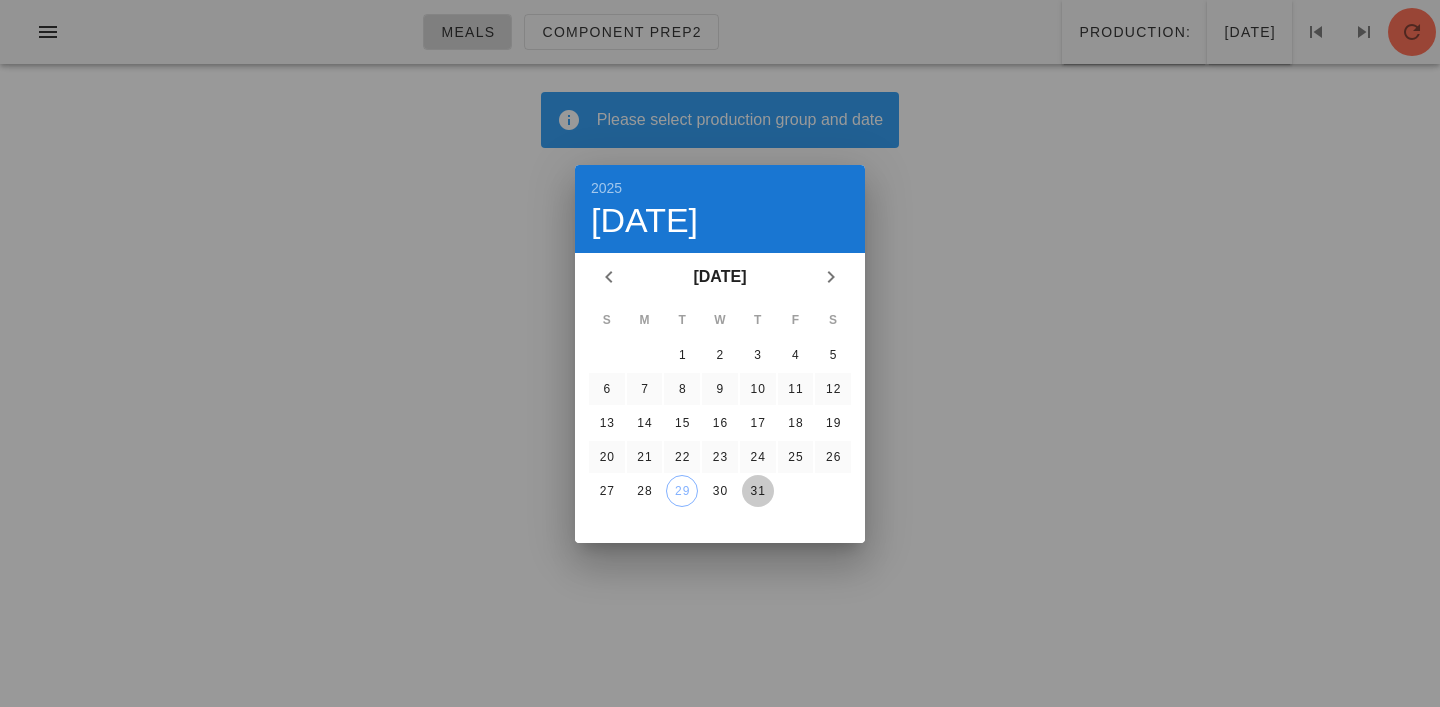 click on "31" at bounding box center (758, 491) 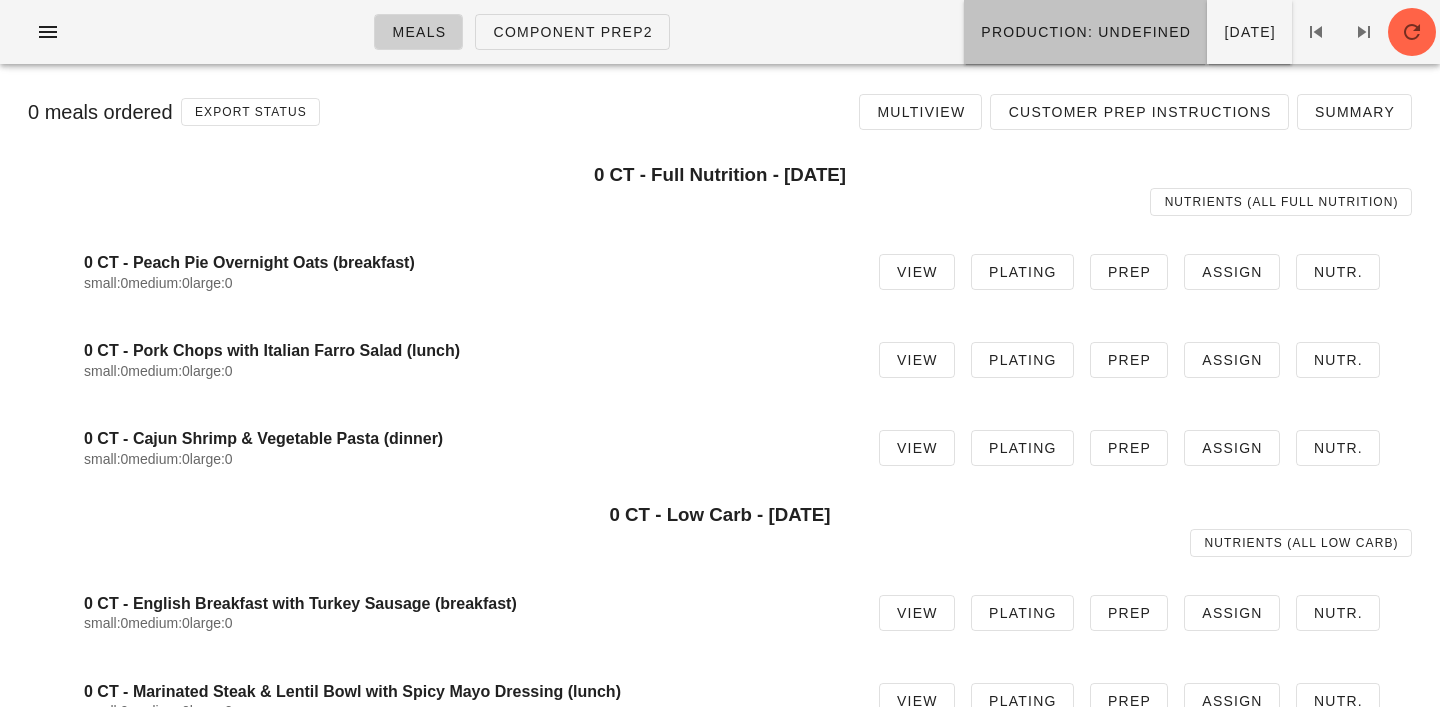 click on "Production: undefined" at bounding box center (1085, 32) 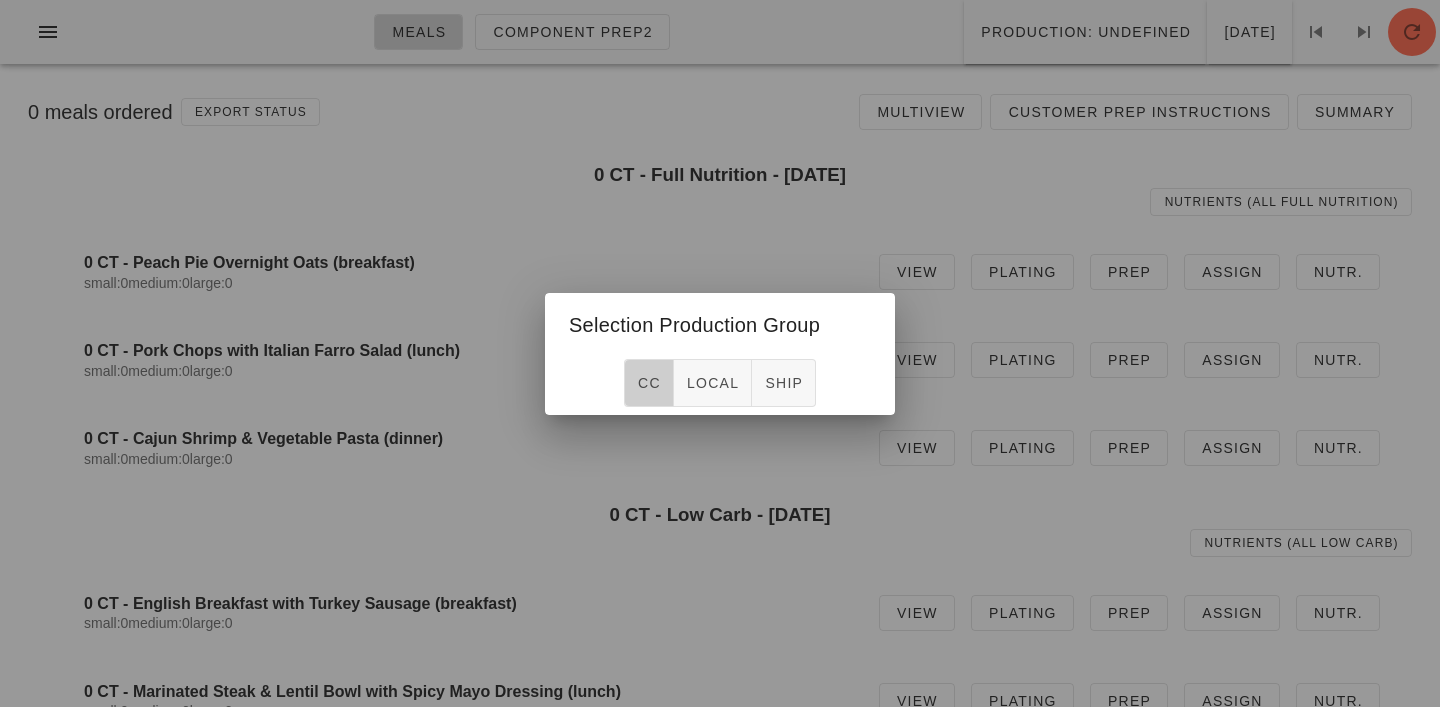 click on "CC" at bounding box center (649, 383) 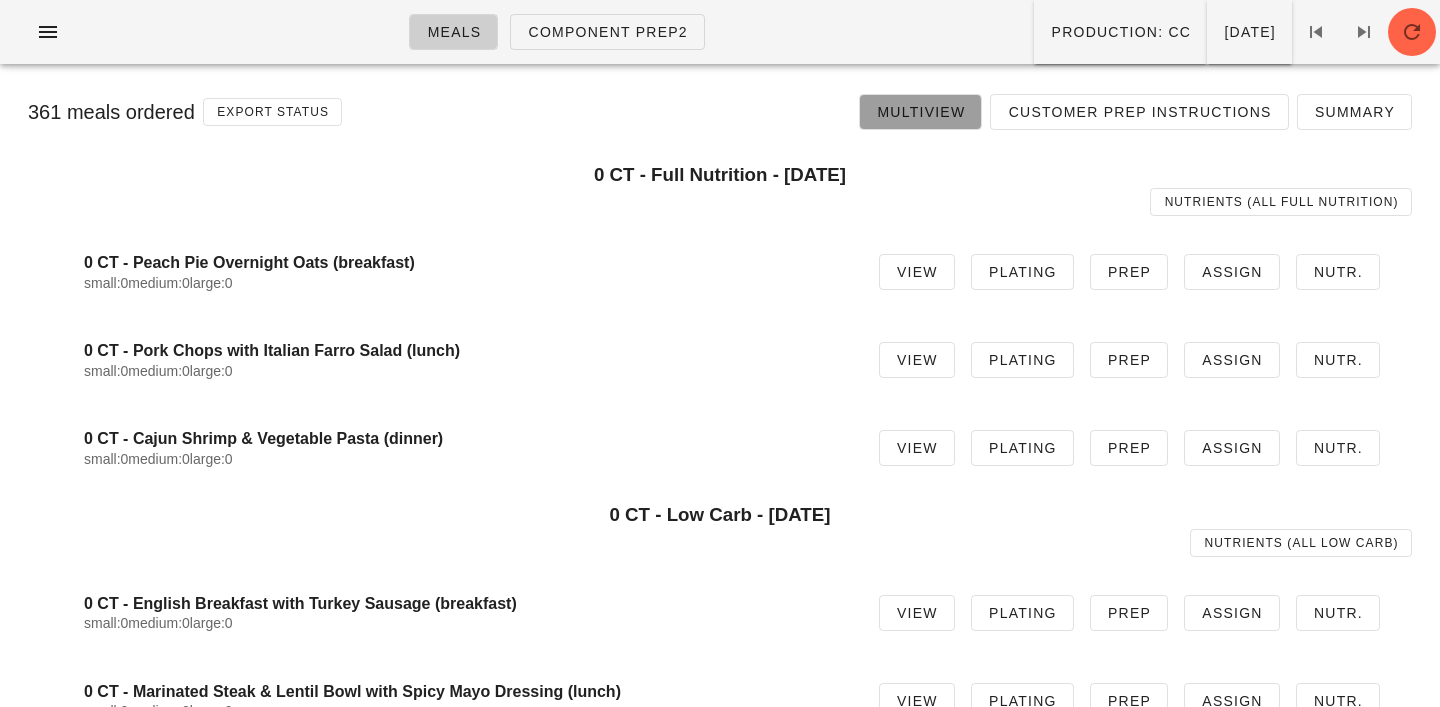 click on "Multiview" at bounding box center (920, 112) 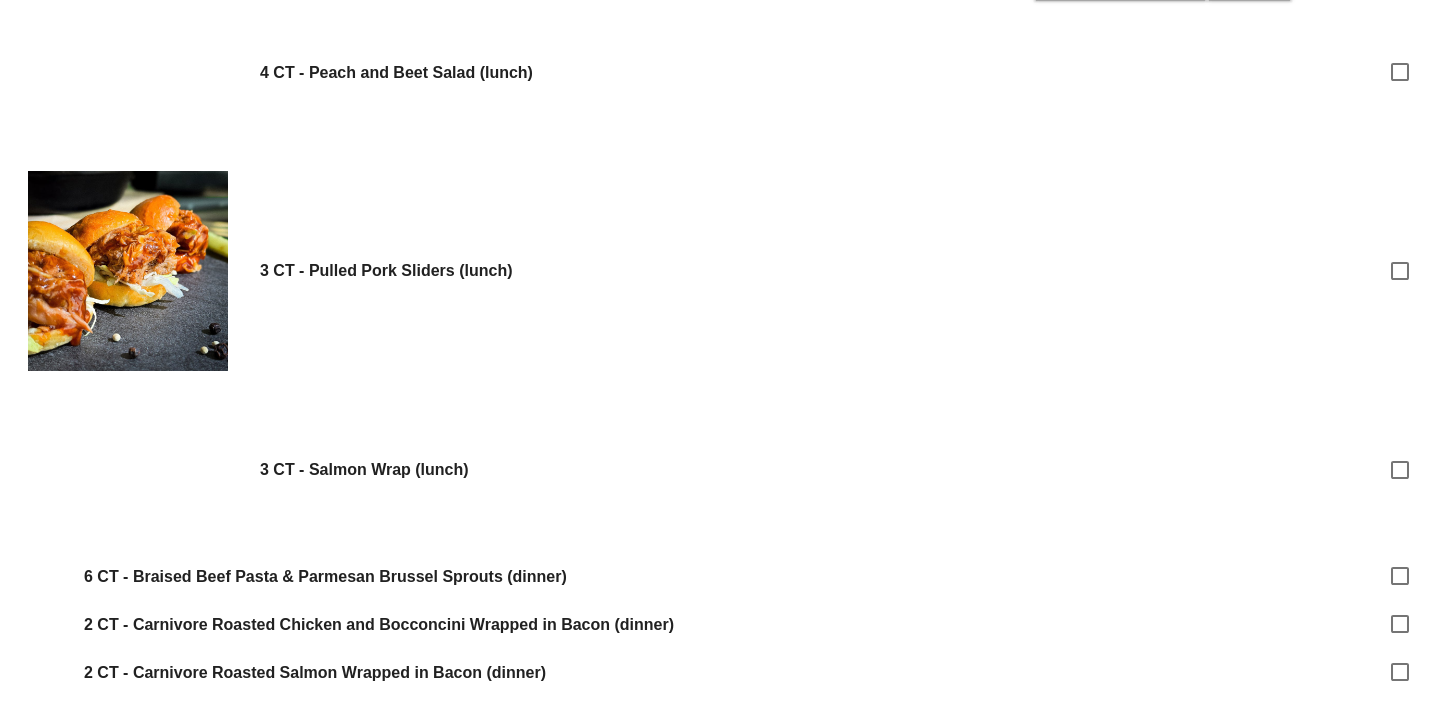 scroll, scrollTop: 5972, scrollLeft: 0, axis: vertical 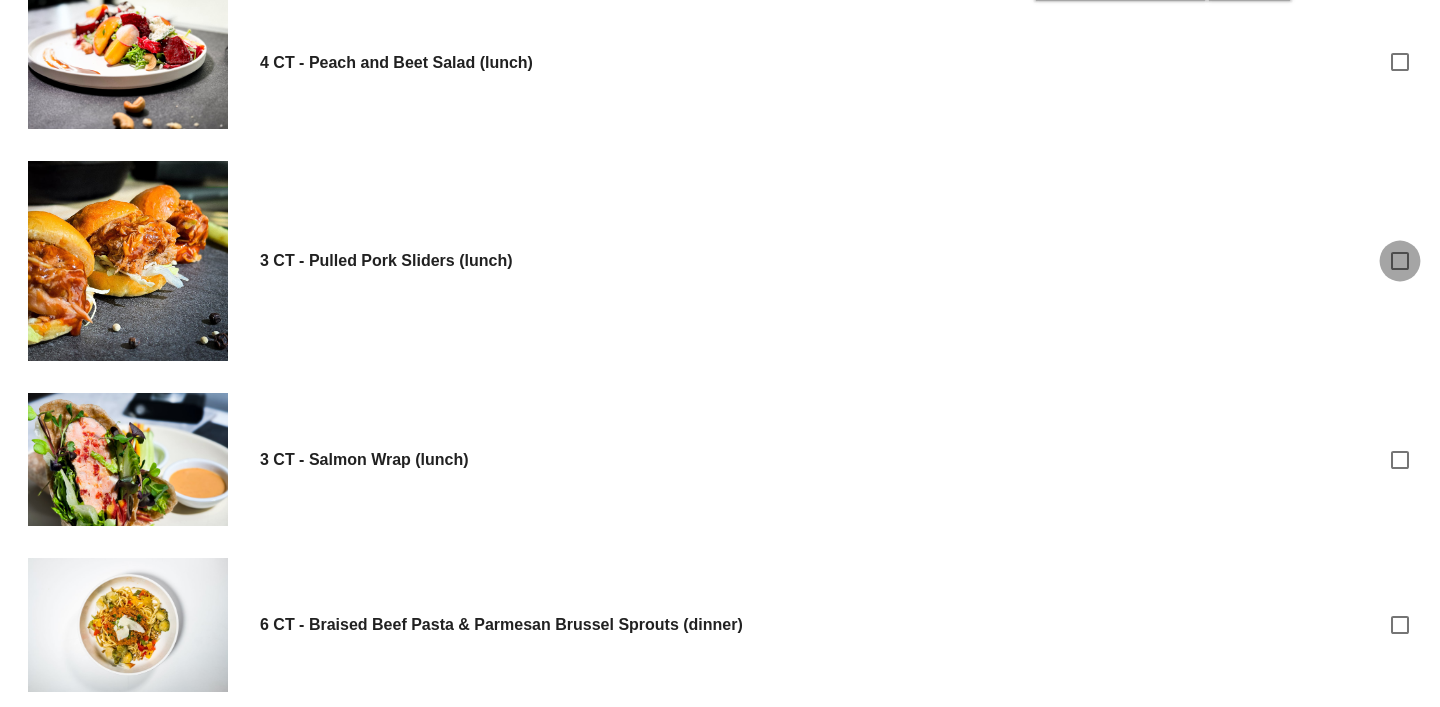 click at bounding box center (1400, 261) 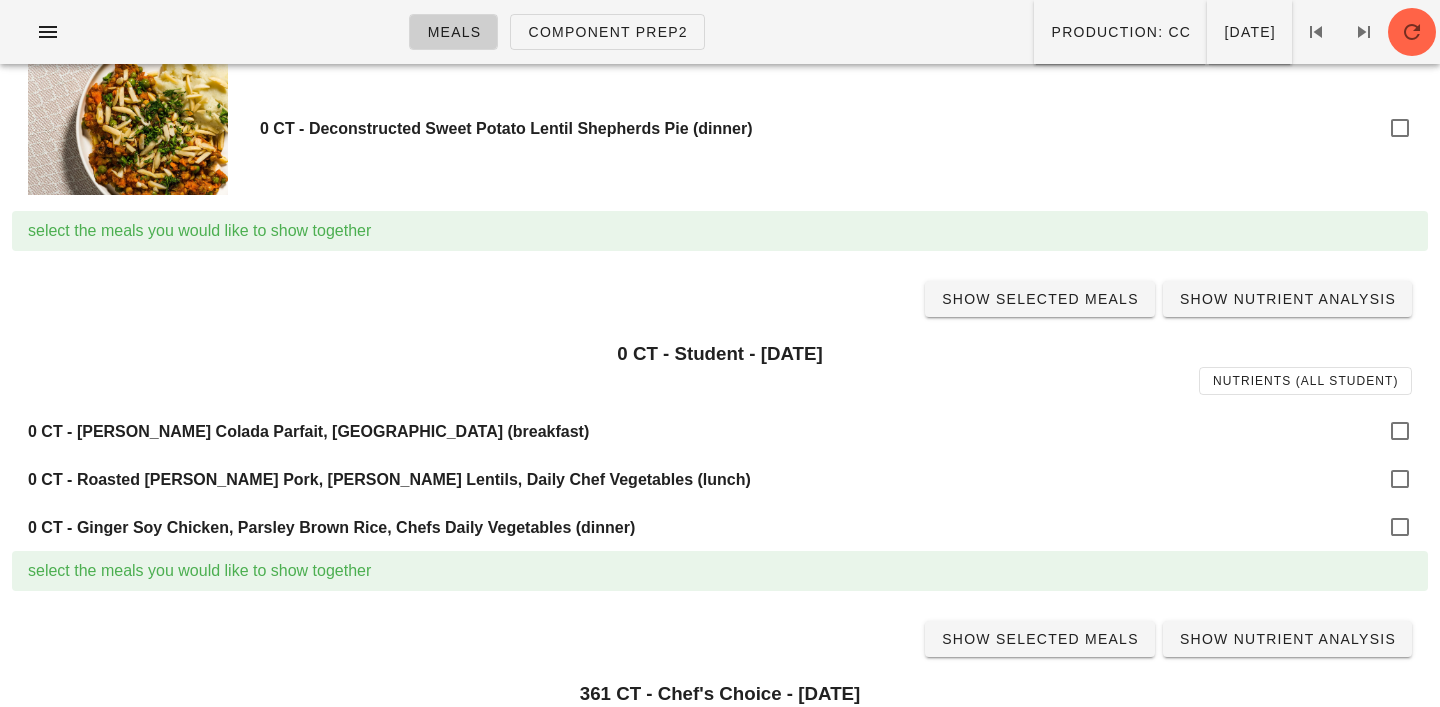 scroll, scrollTop: 3156, scrollLeft: 0, axis: vertical 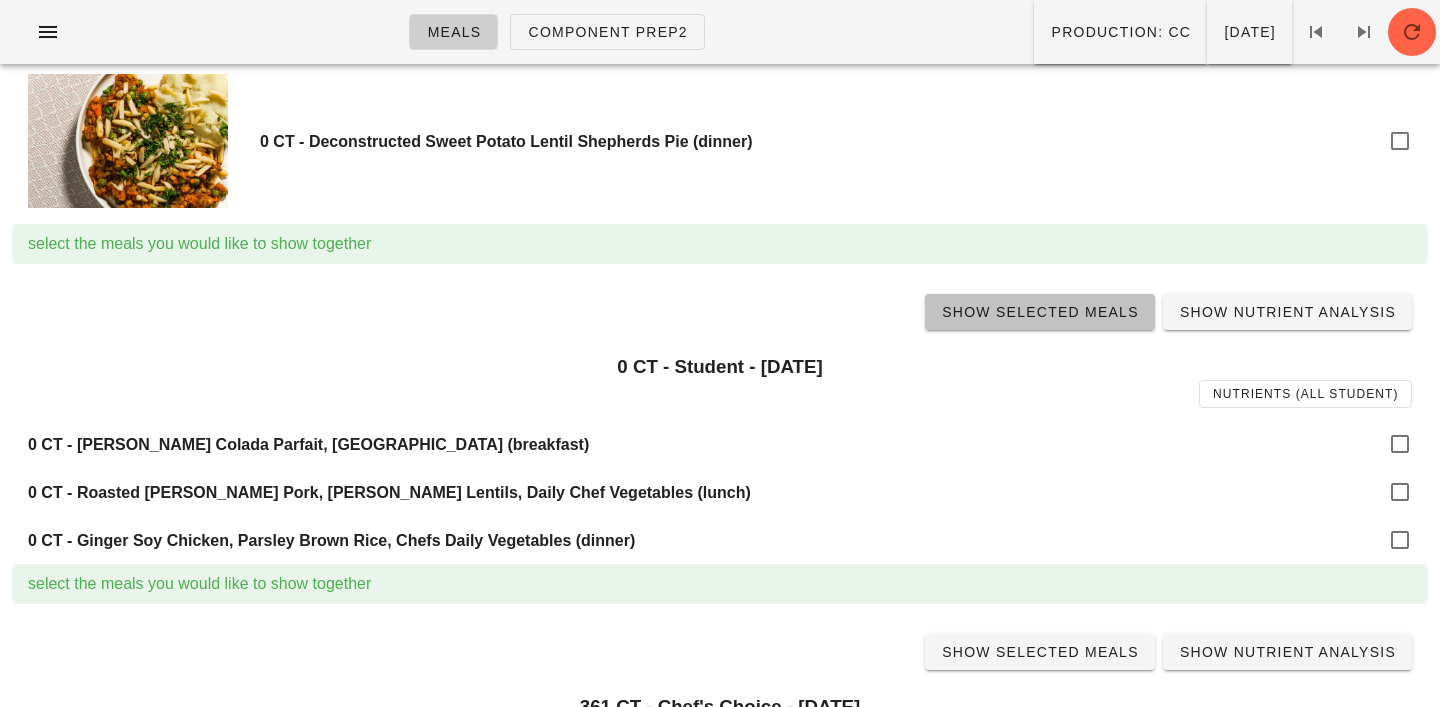 click on "Show Selected Meals" at bounding box center (1040, 312) 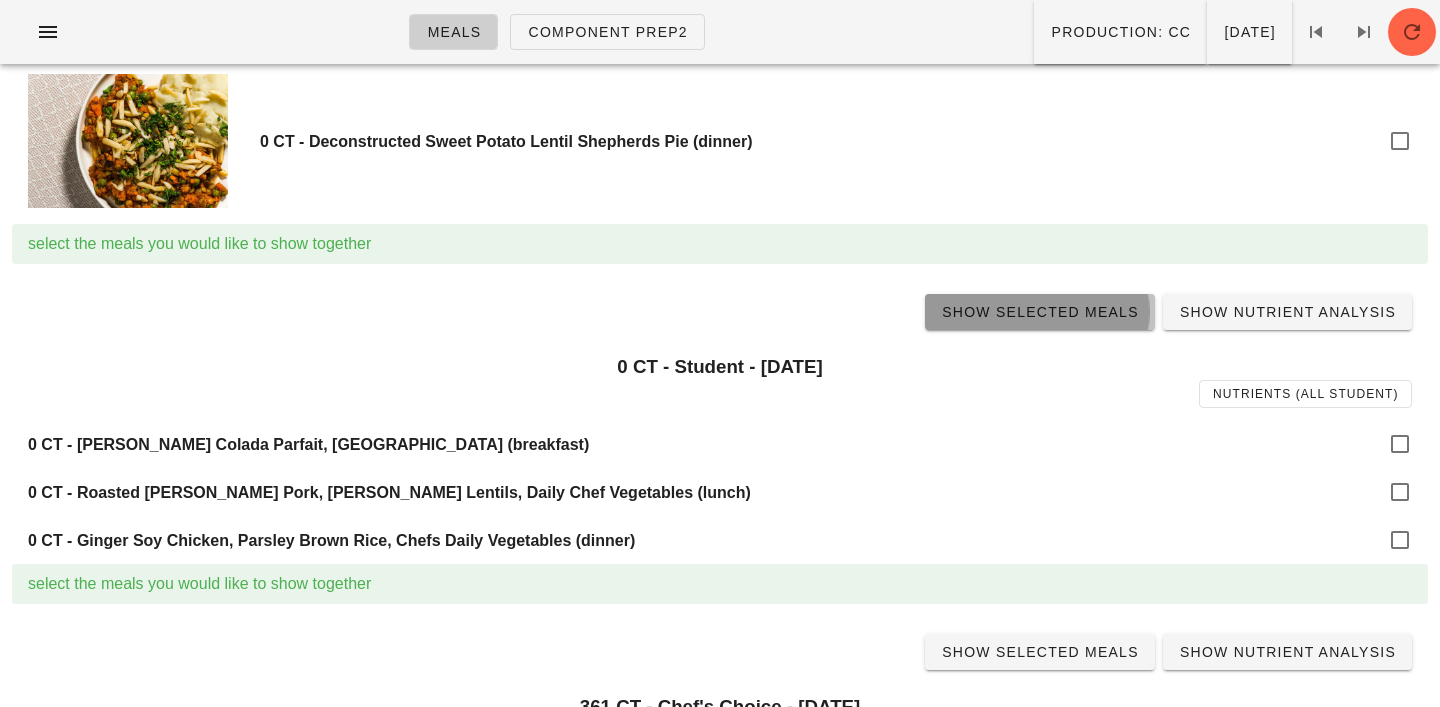 click on "Show Selected Meals" at bounding box center [1040, 312] 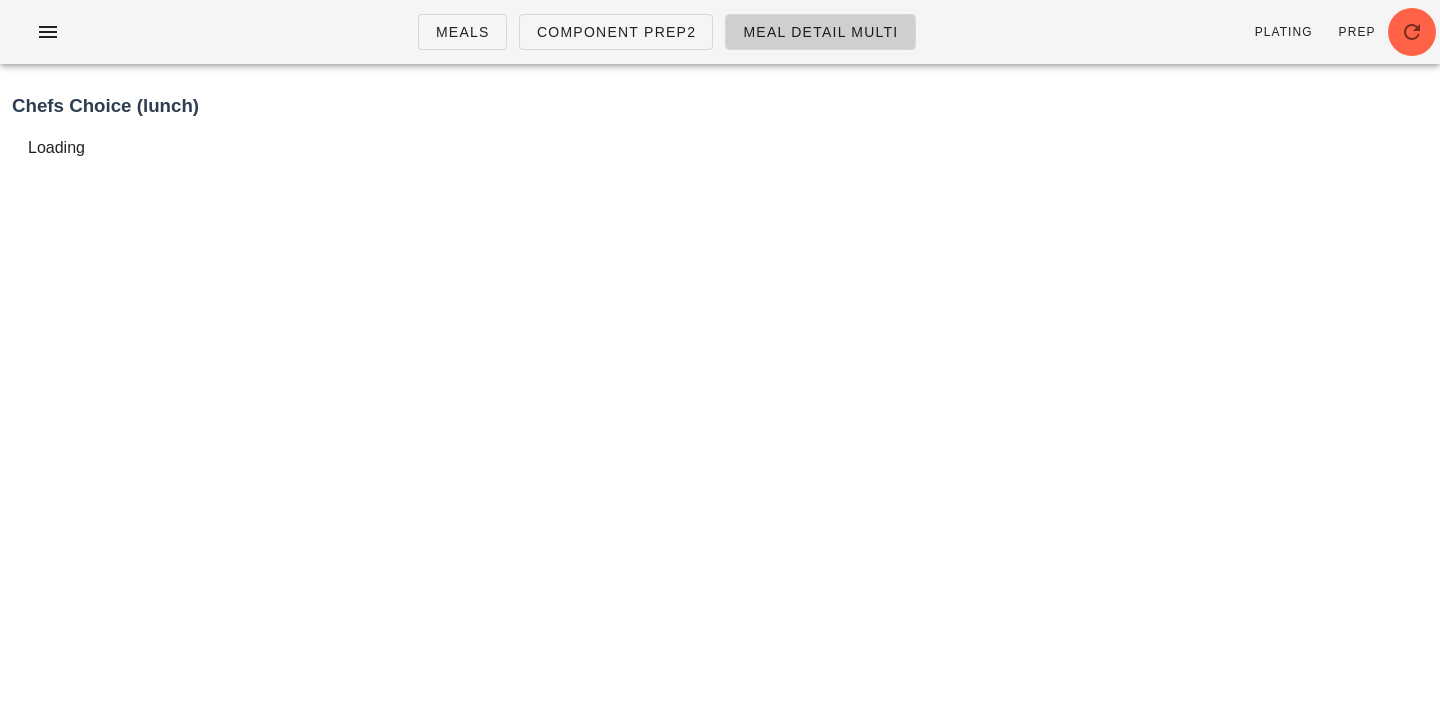 scroll, scrollTop: 0, scrollLeft: 0, axis: both 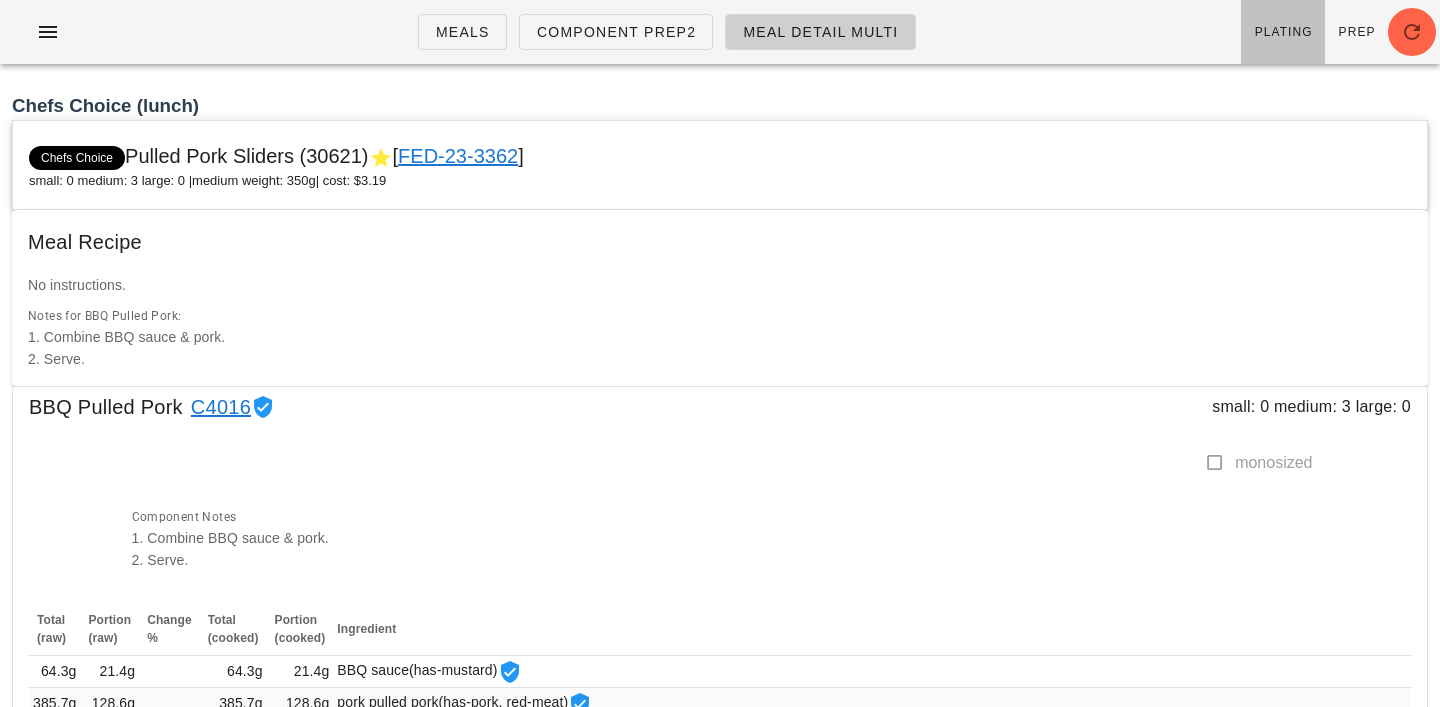 click on "Plating" at bounding box center [1283, 32] 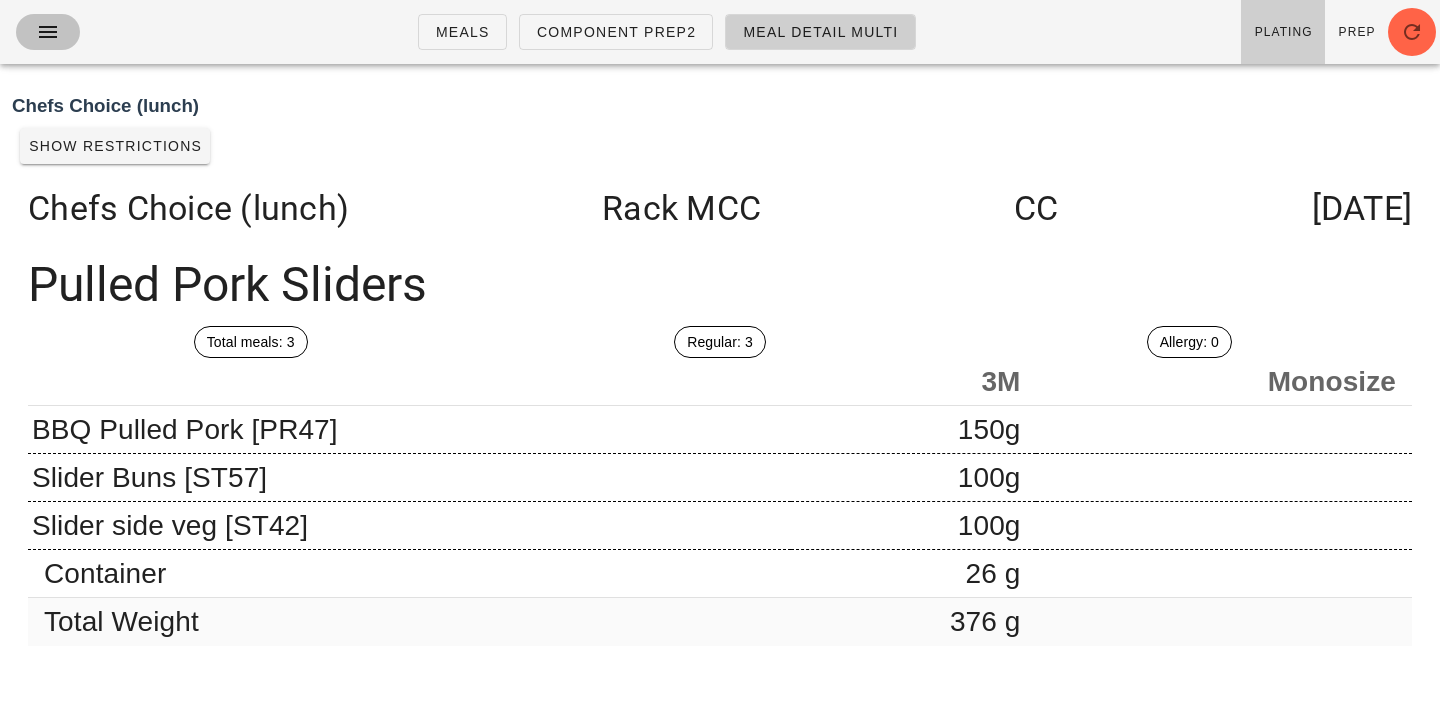 click at bounding box center (48, 32) 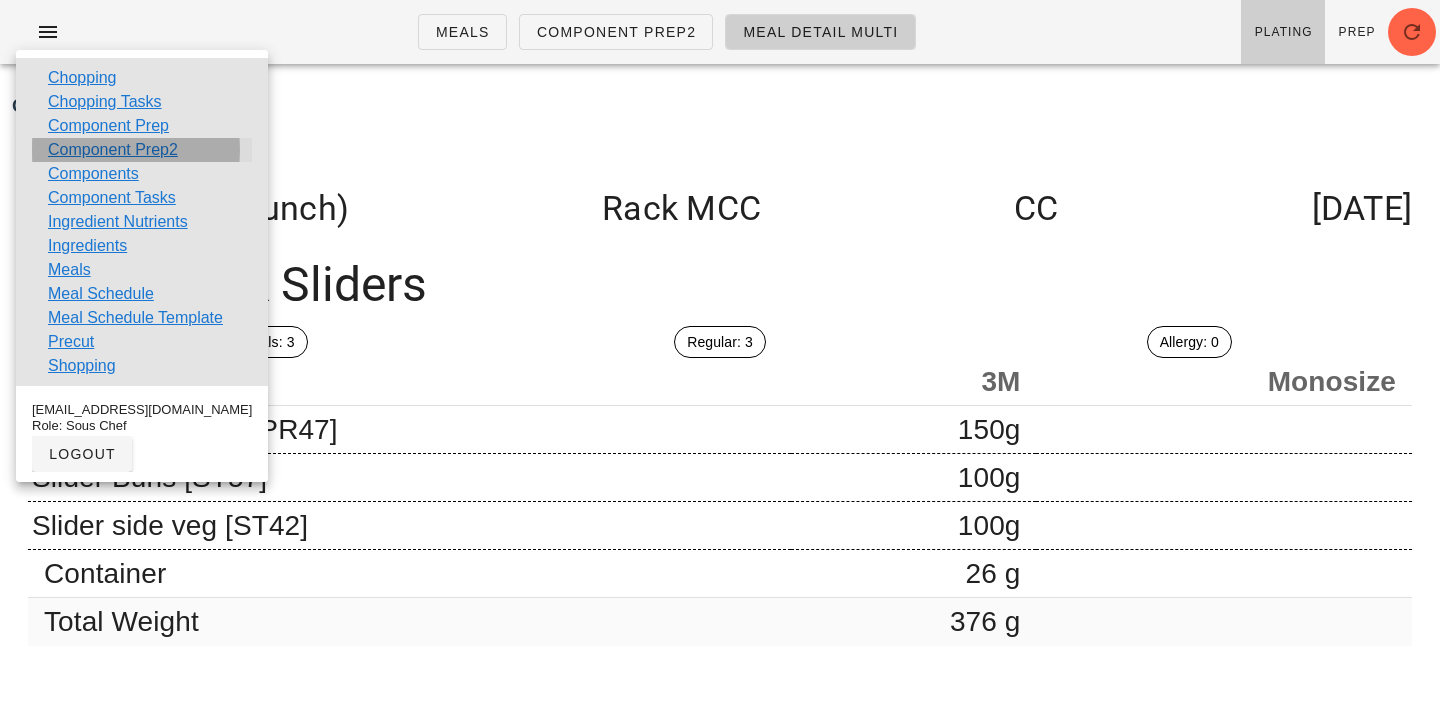 click on "Component Prep2" at bounding box center (113, 150) 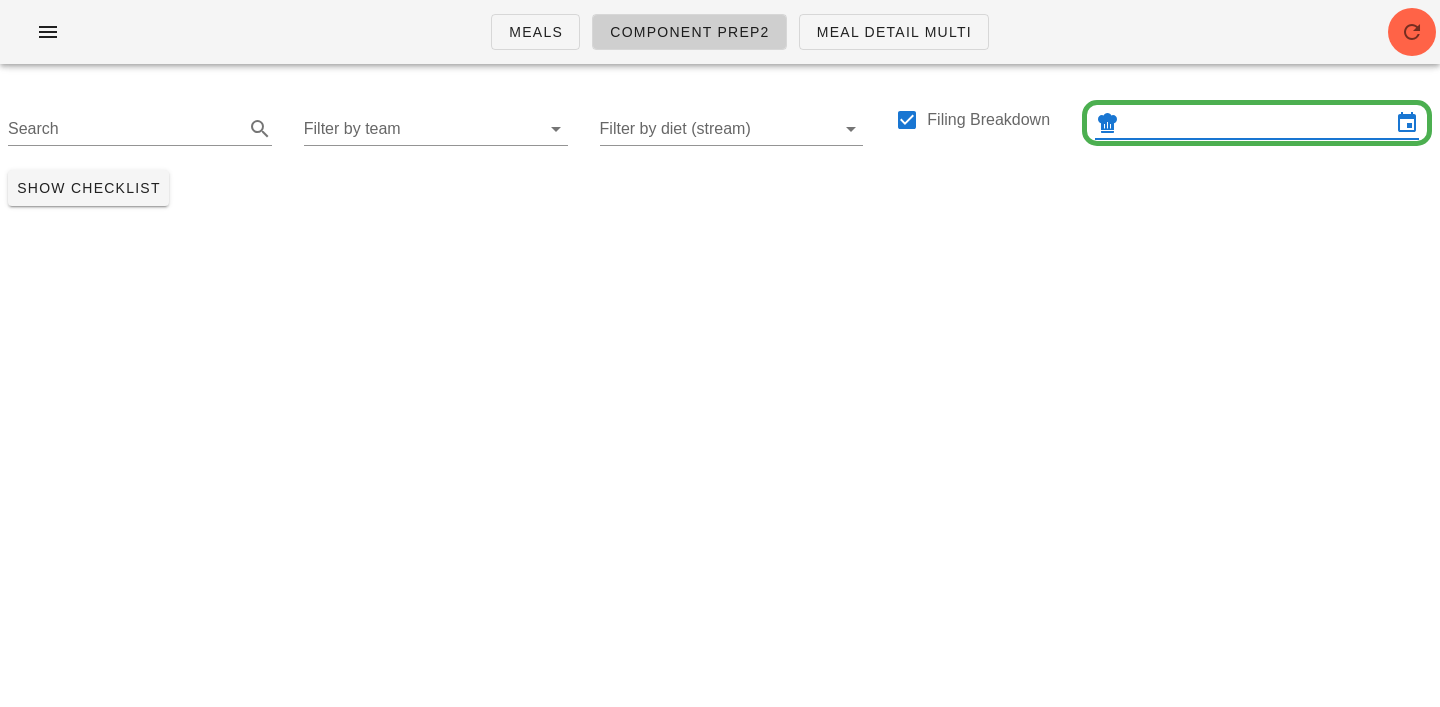 click at bounding box center [1257, 123] 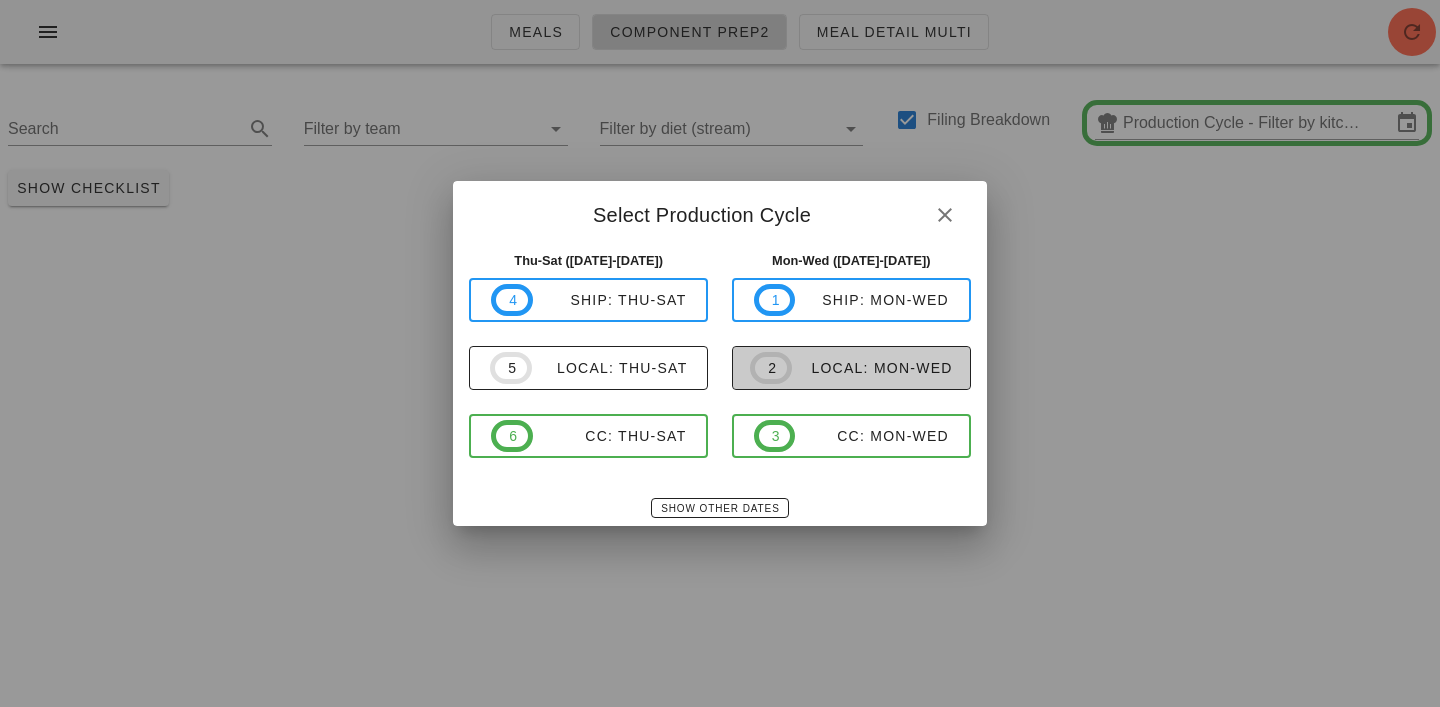 click on "local: Mon-Wed" at bounding box center (872, 368) 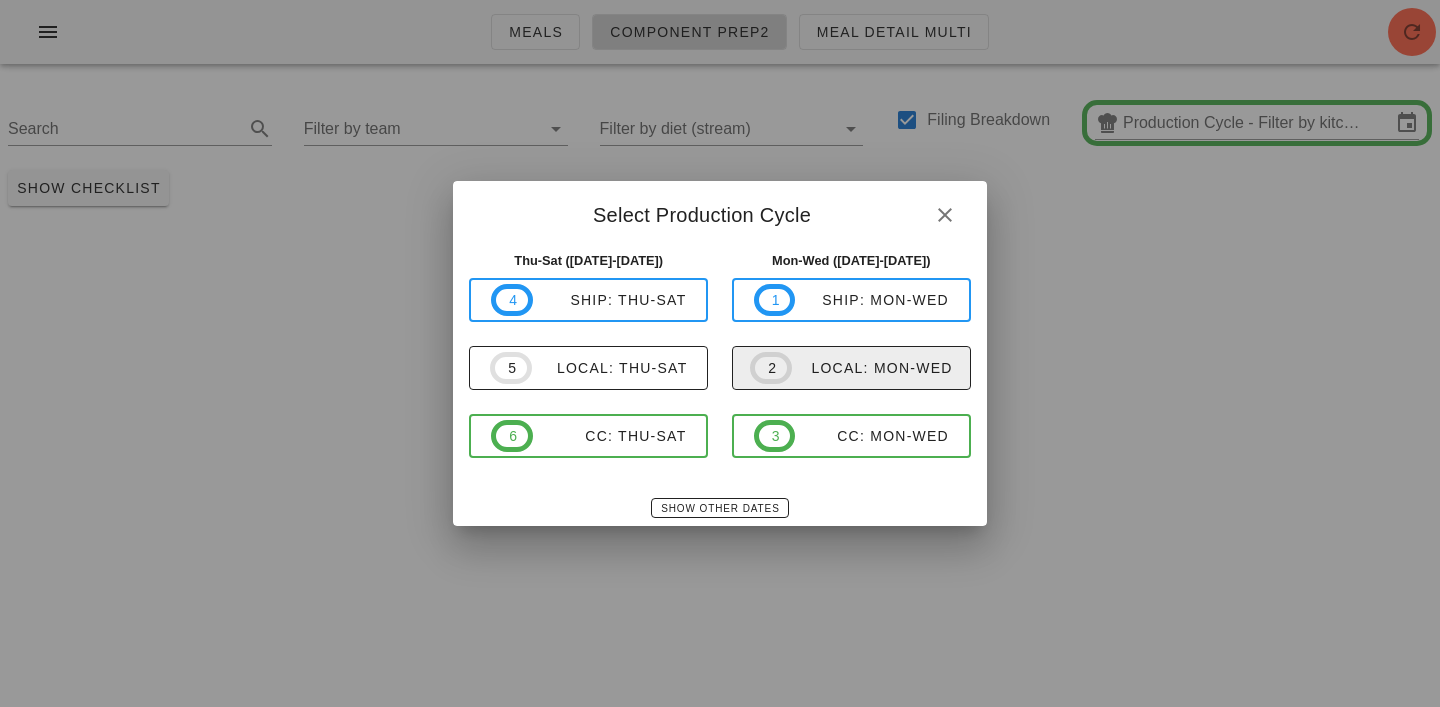type on "local: Mon-Wed ([DATE]-[DATE])" 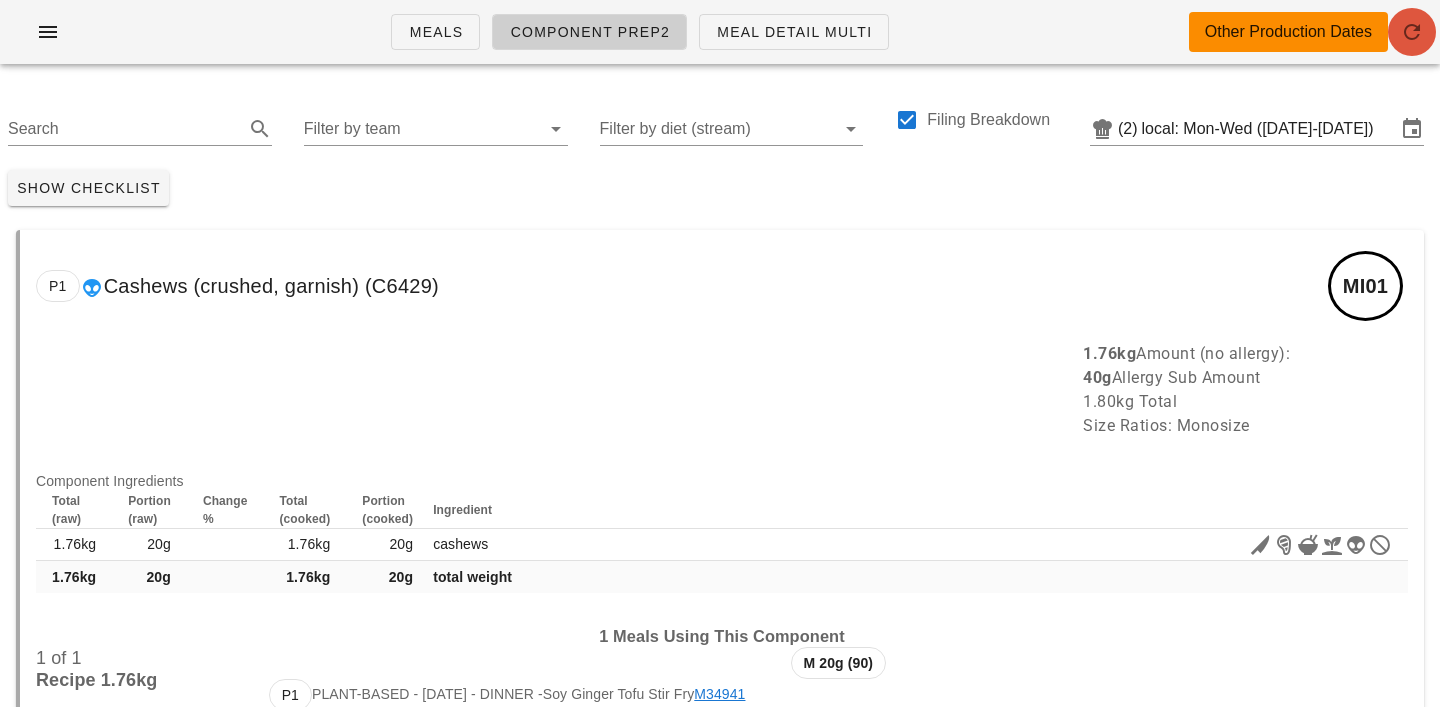 click at bounding box center (1412, 32) 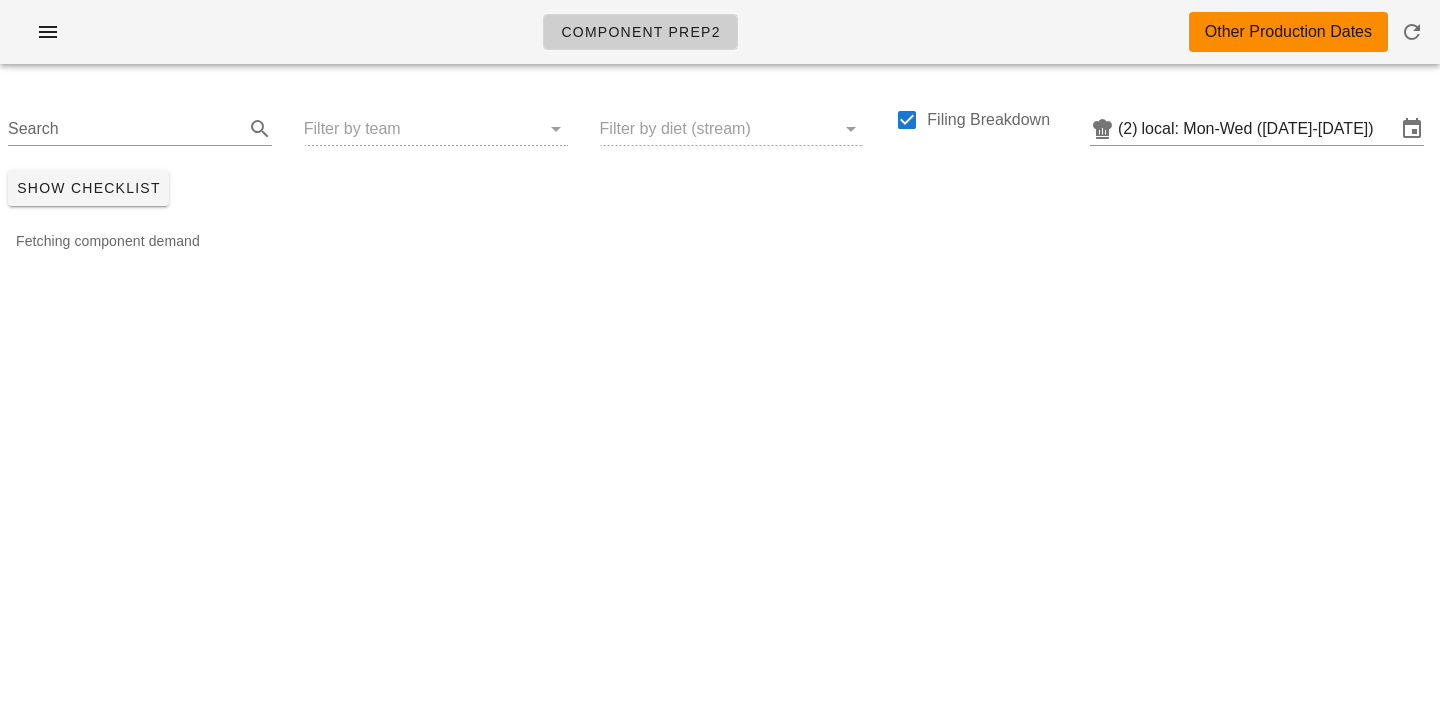 scroll, scrollTop: 0, scrollLeft: 0, axis: both 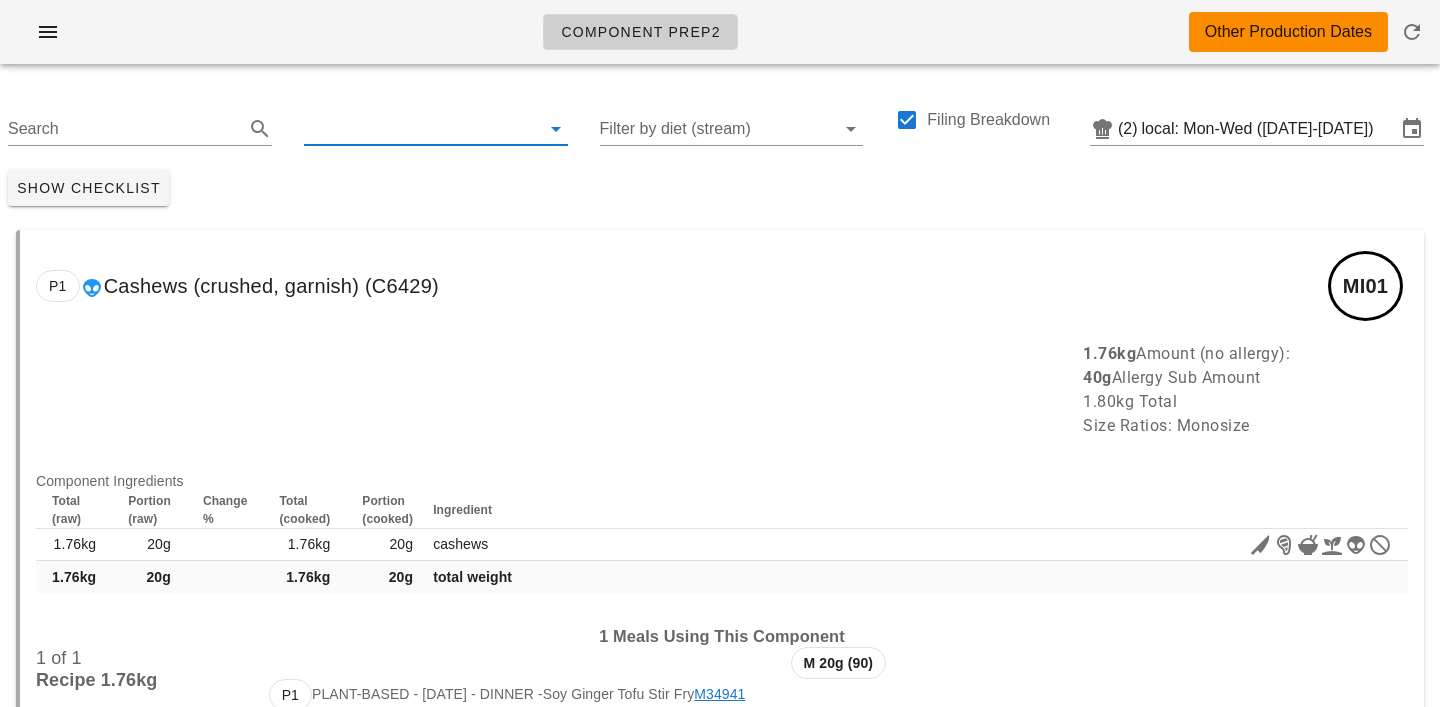 click at bounding box center (420, 129) 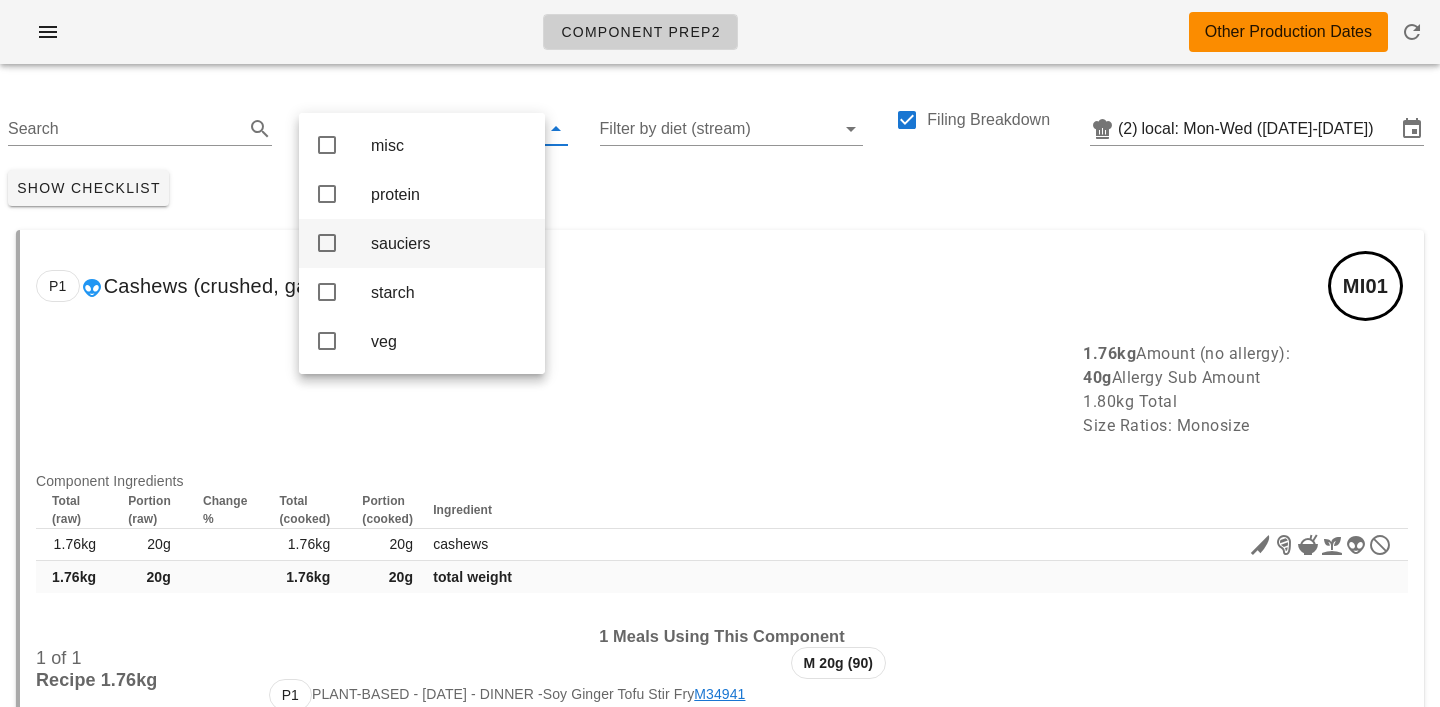 click on "sauciers" at bounding box center [450, 243] 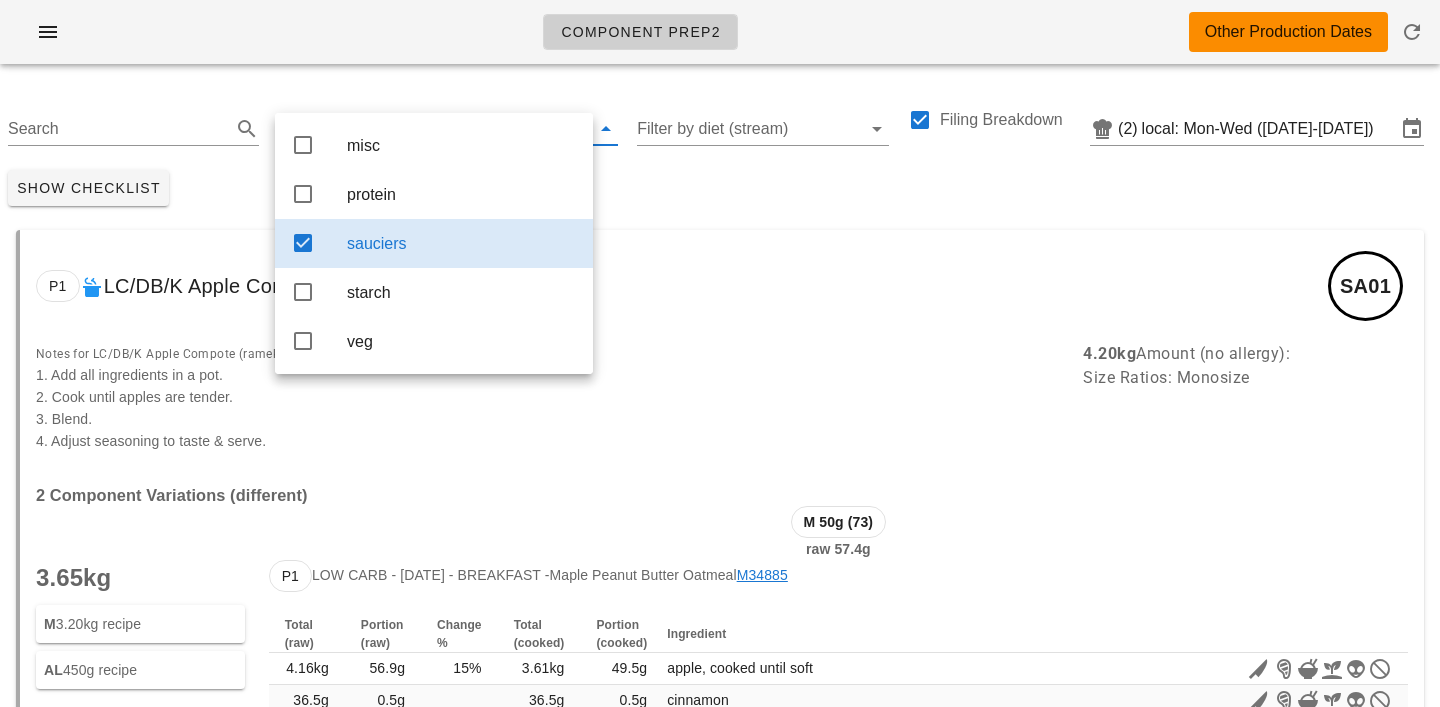 click on "Show Checklist" at bounding box center (720, 188) 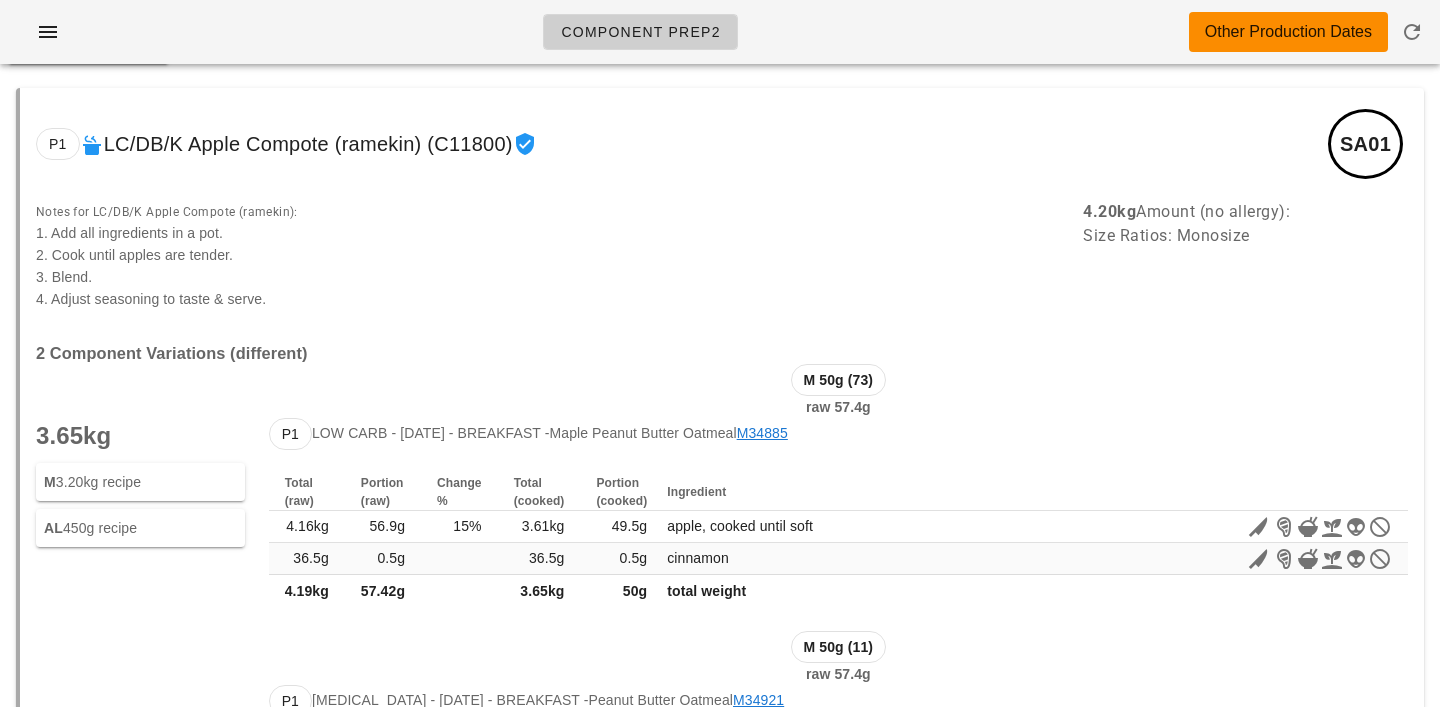 scroll, scrollTop: 0, scrollLeft: 0, axis: both 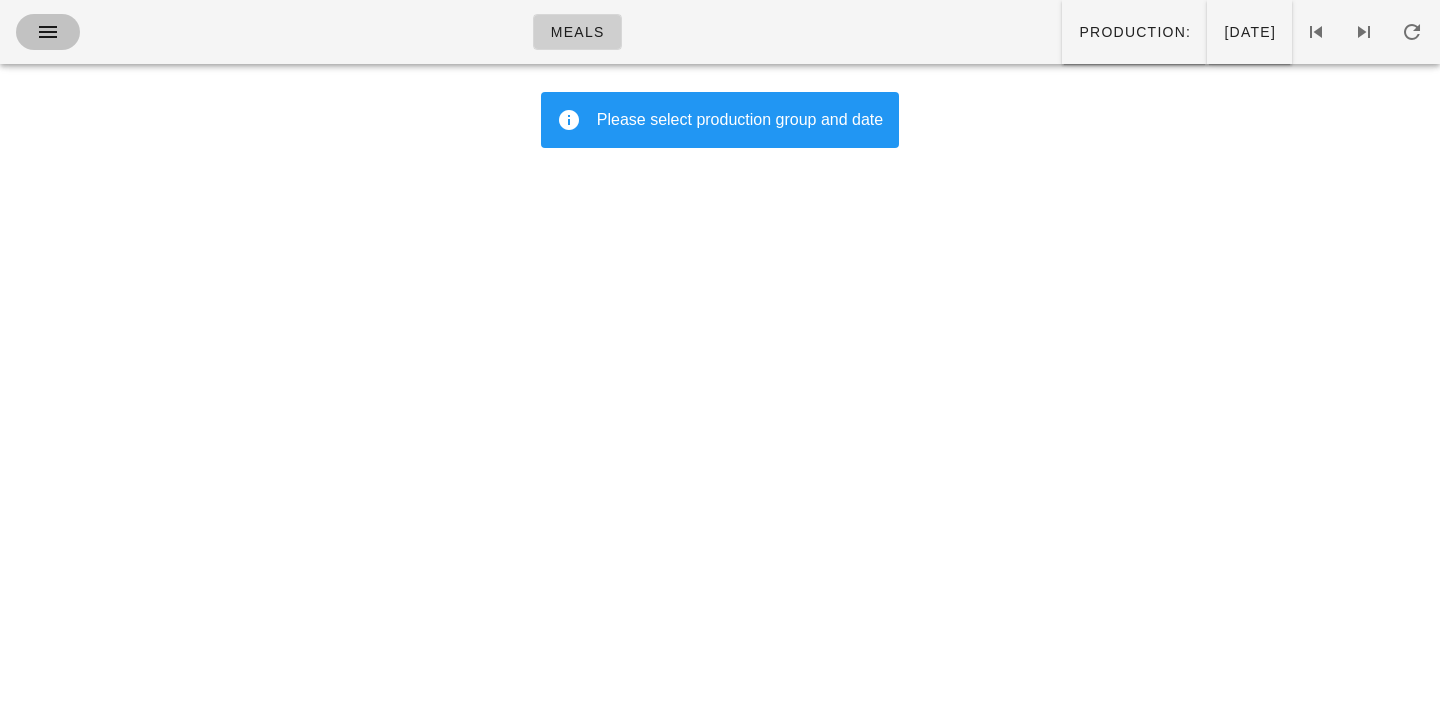 click at bounding box center (48, 32) 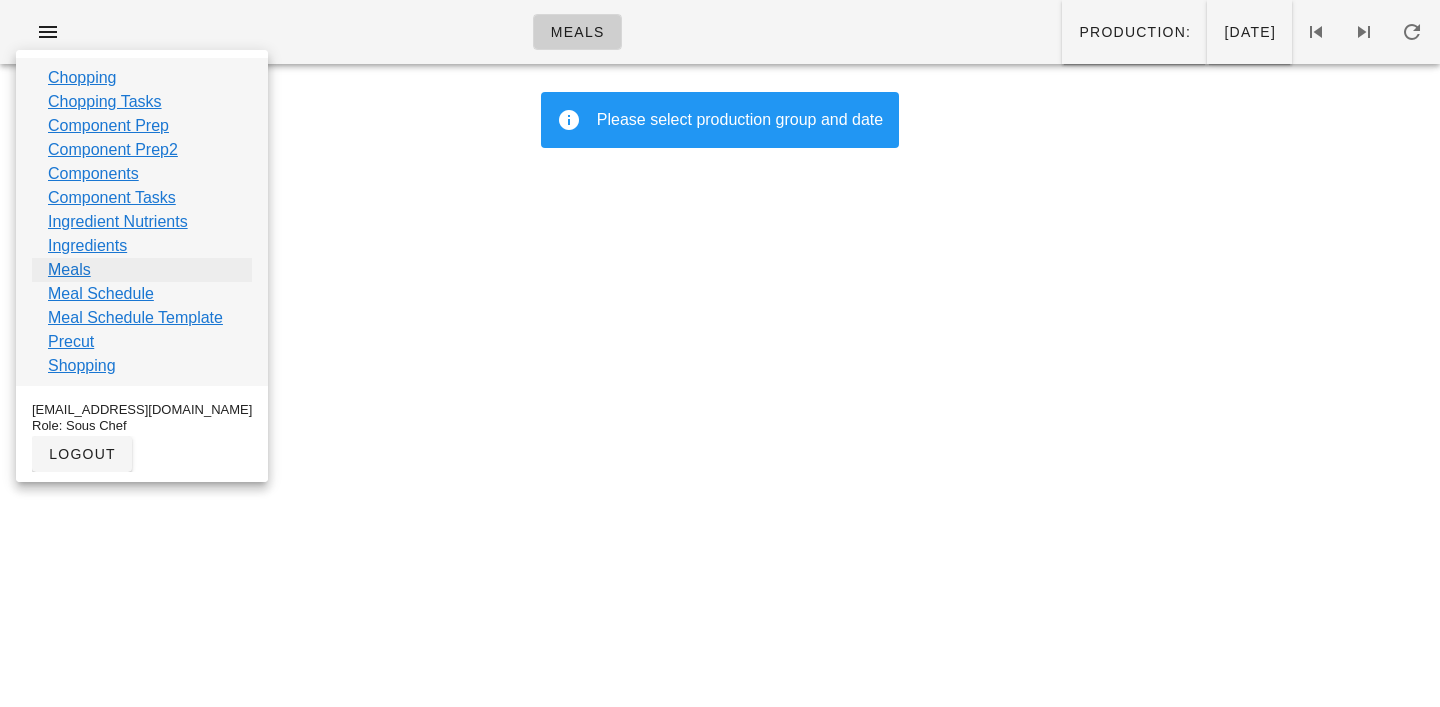 click on "Meals" at bounding box center [69, 270] 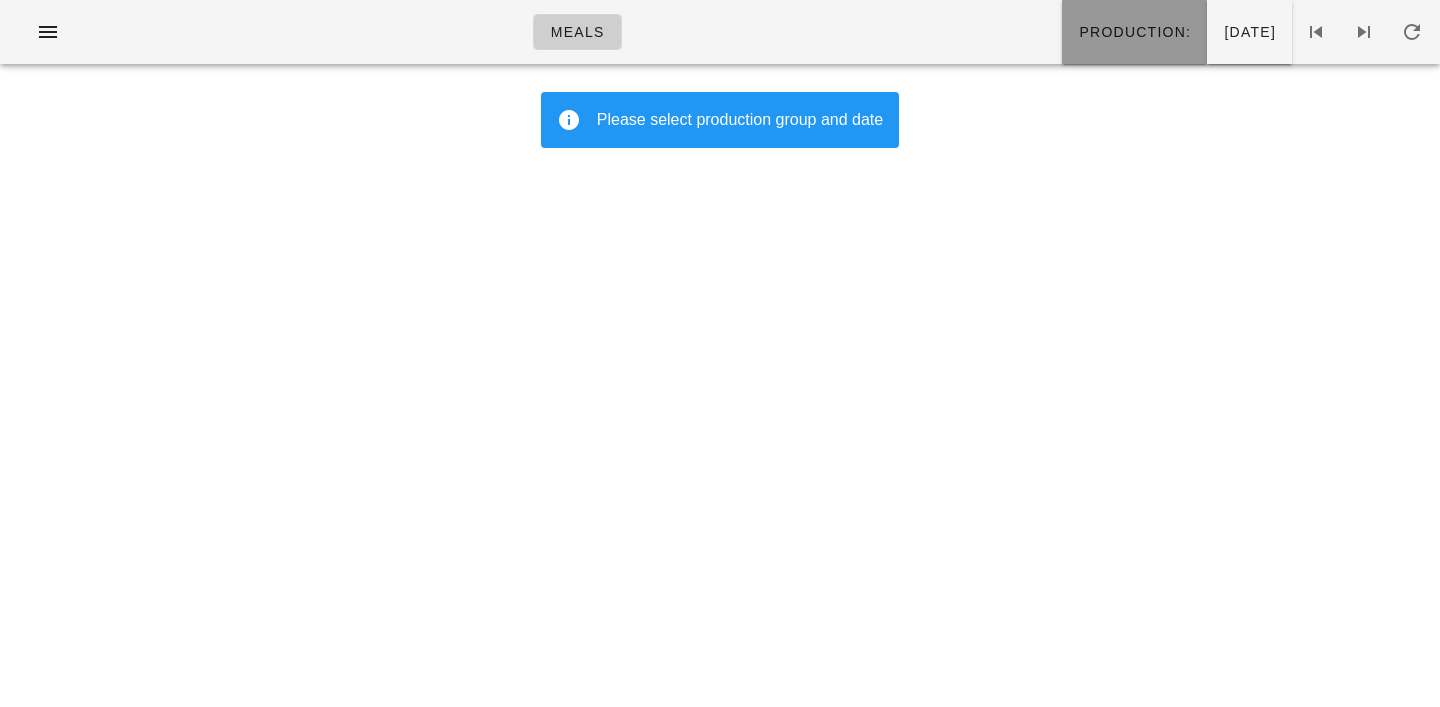 click on "Production:" at bounding box center (1134, 32) 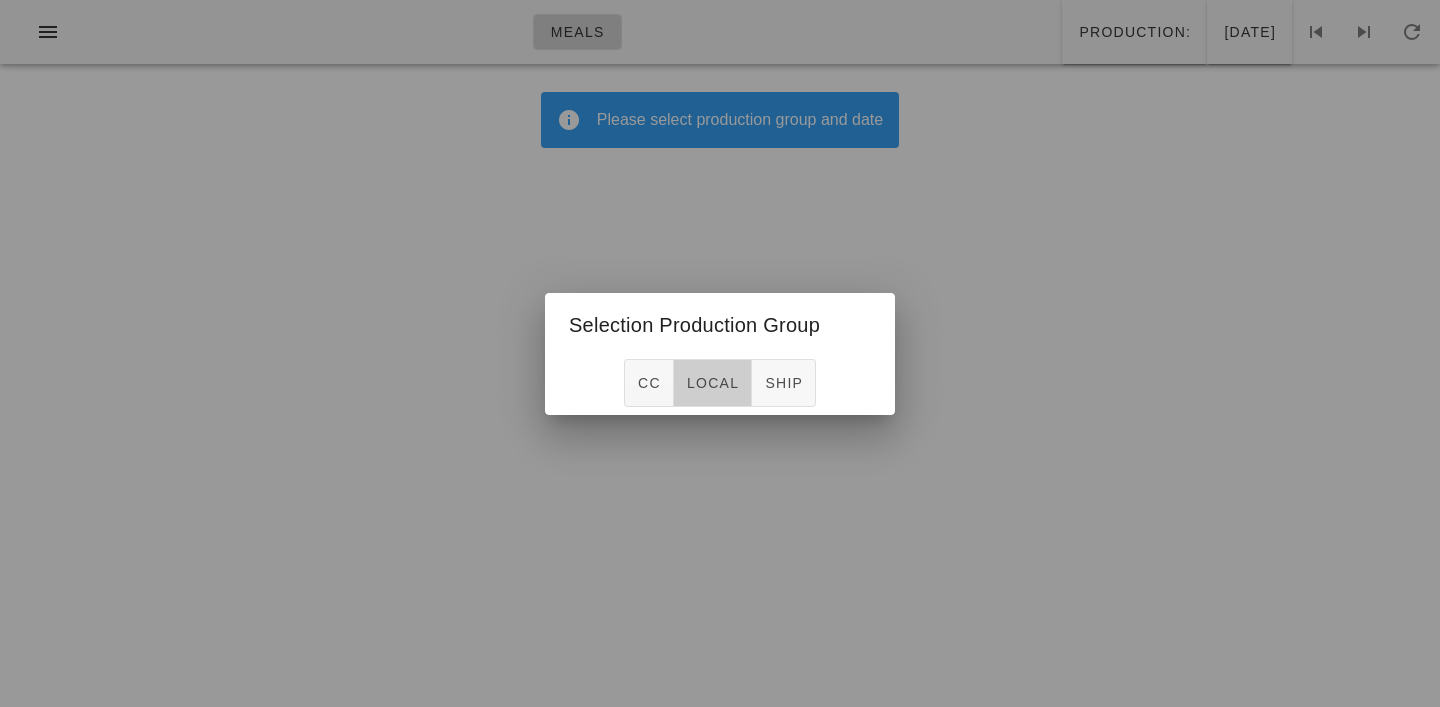 click on "local" at bounding box center [712, 383] 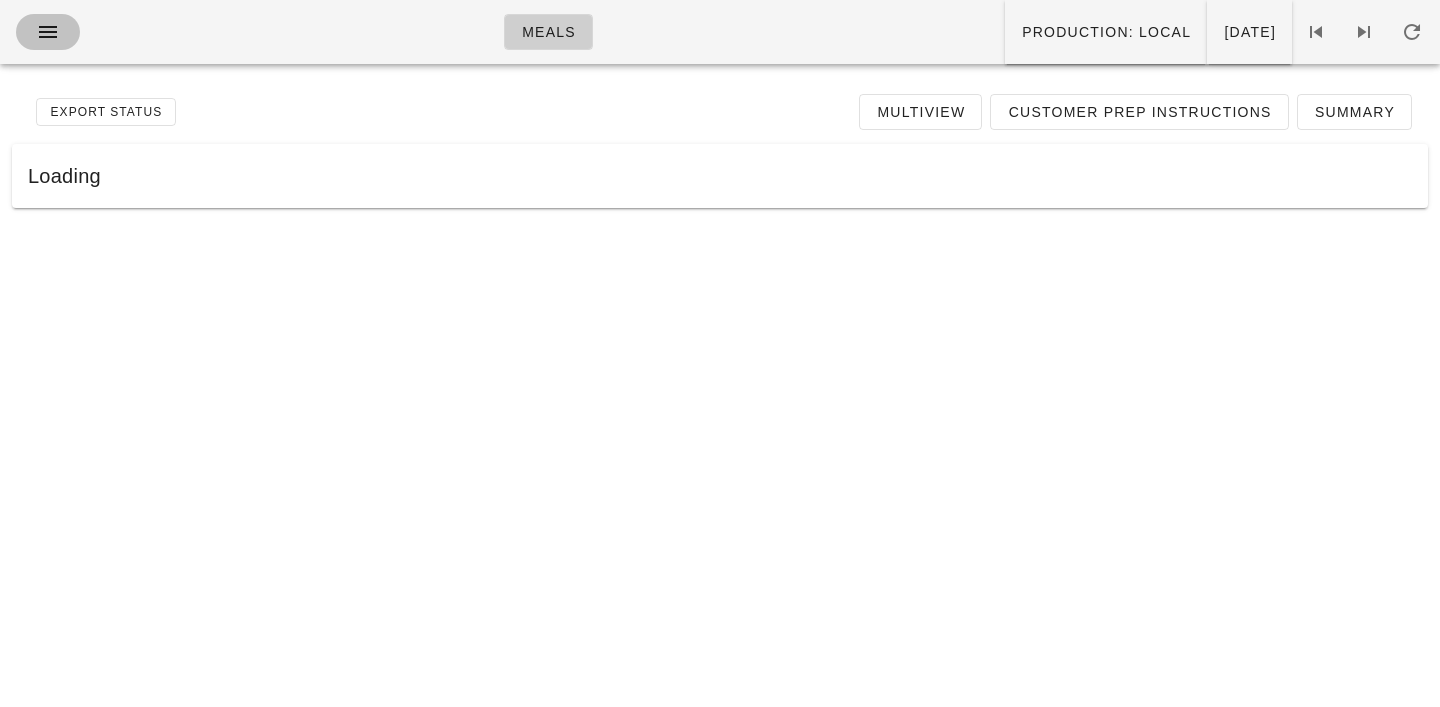 click at bounding box center [48, 32] 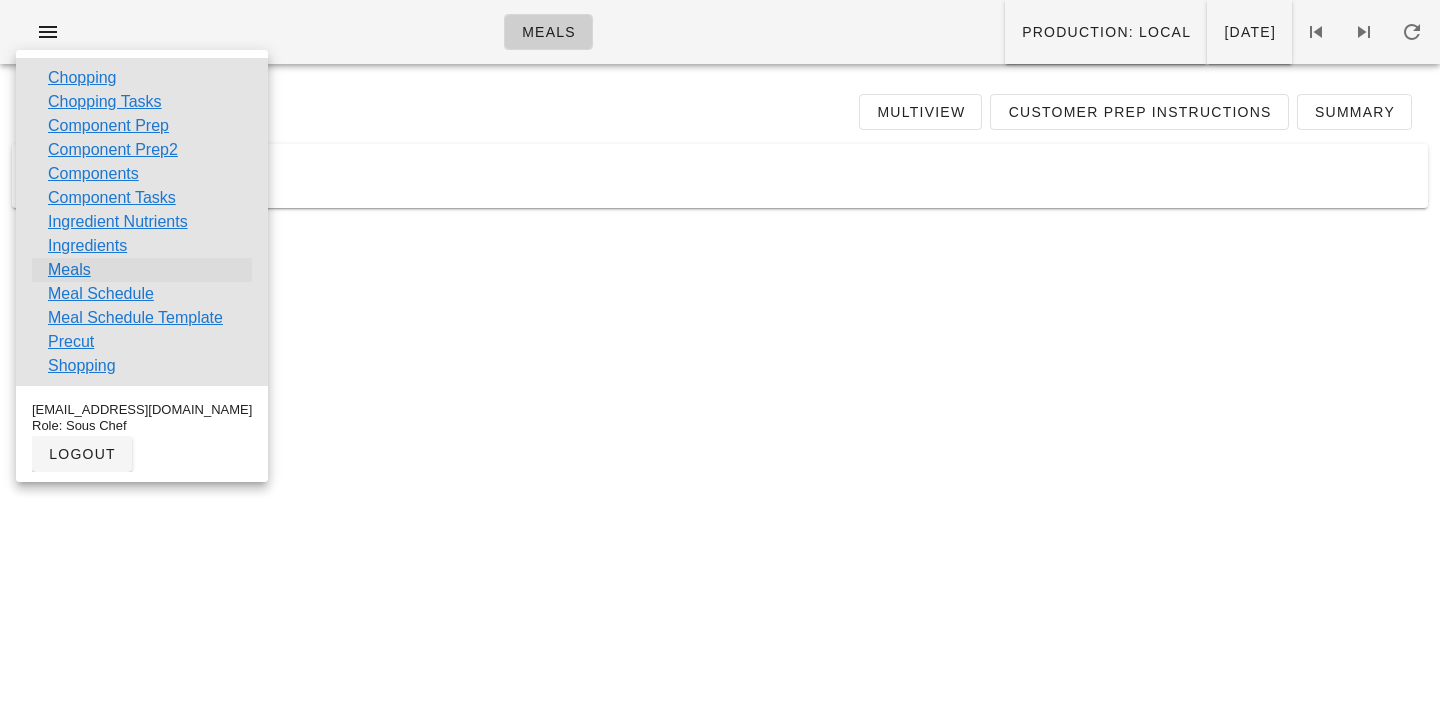 click on "Meals" at bounding box center (69, 270) 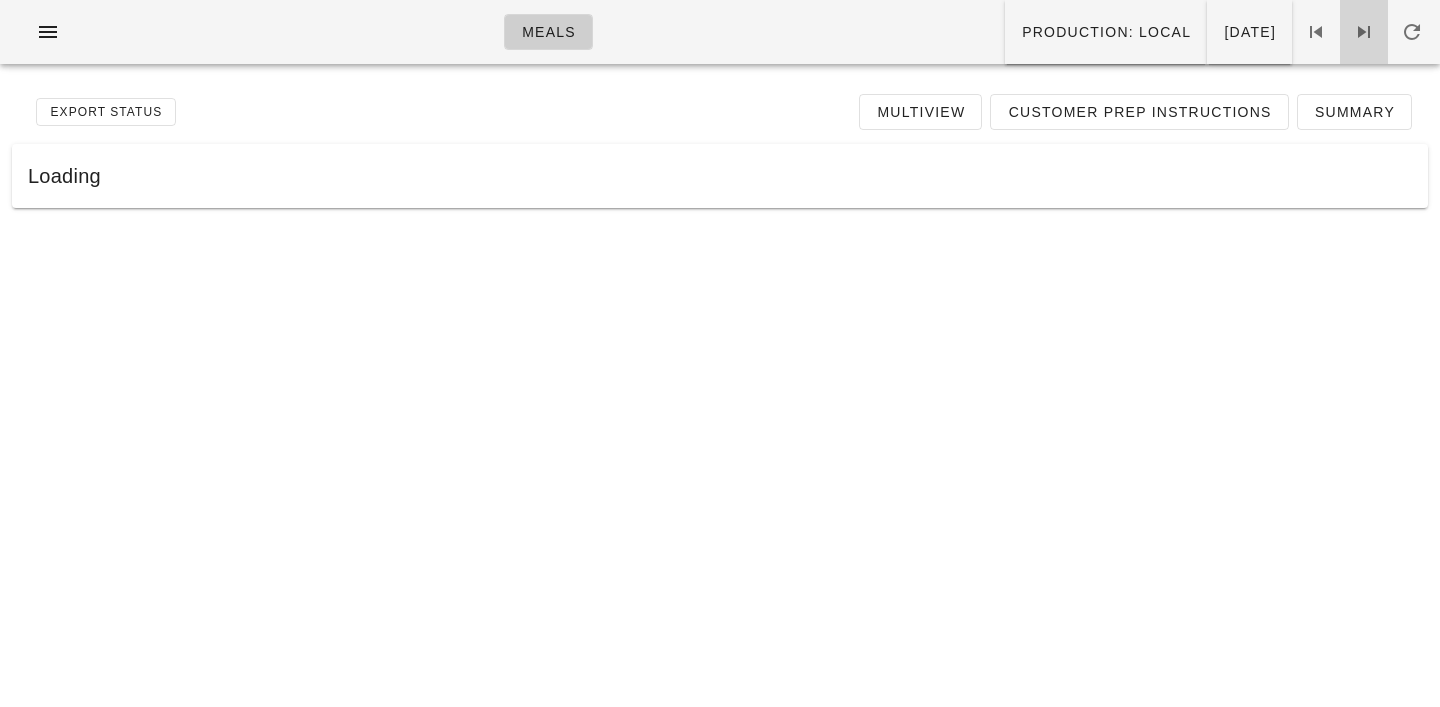 click at bounding box center [1364, 32] 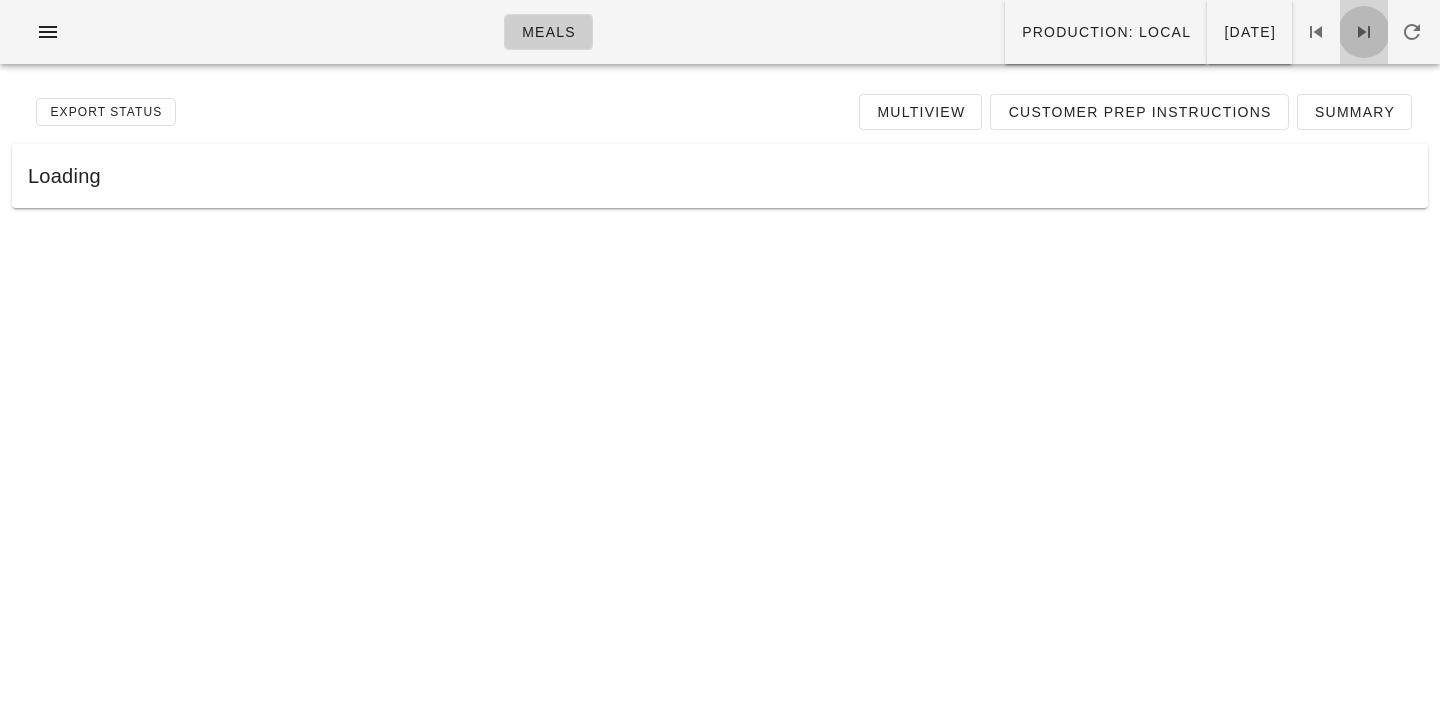 click at bounding box center (1364, 32) 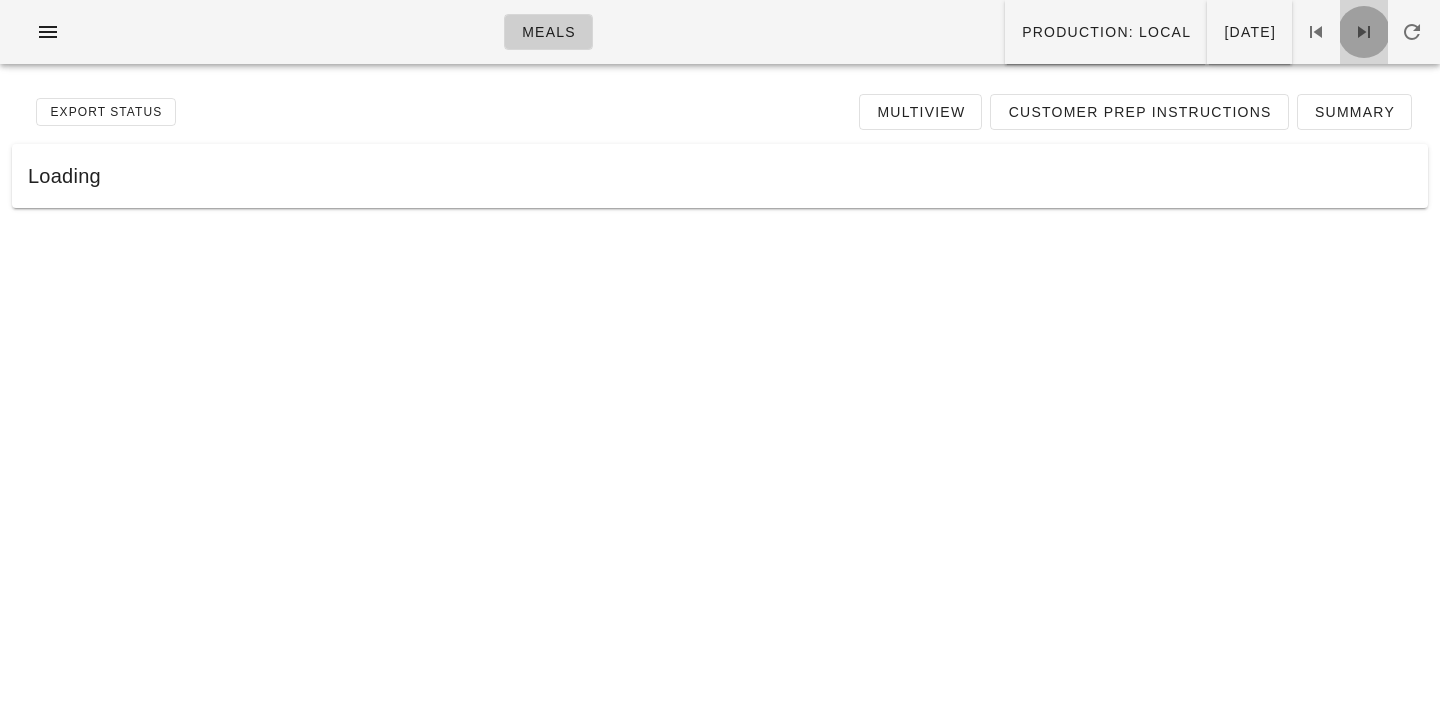 click at bounding box center [1364, 32] 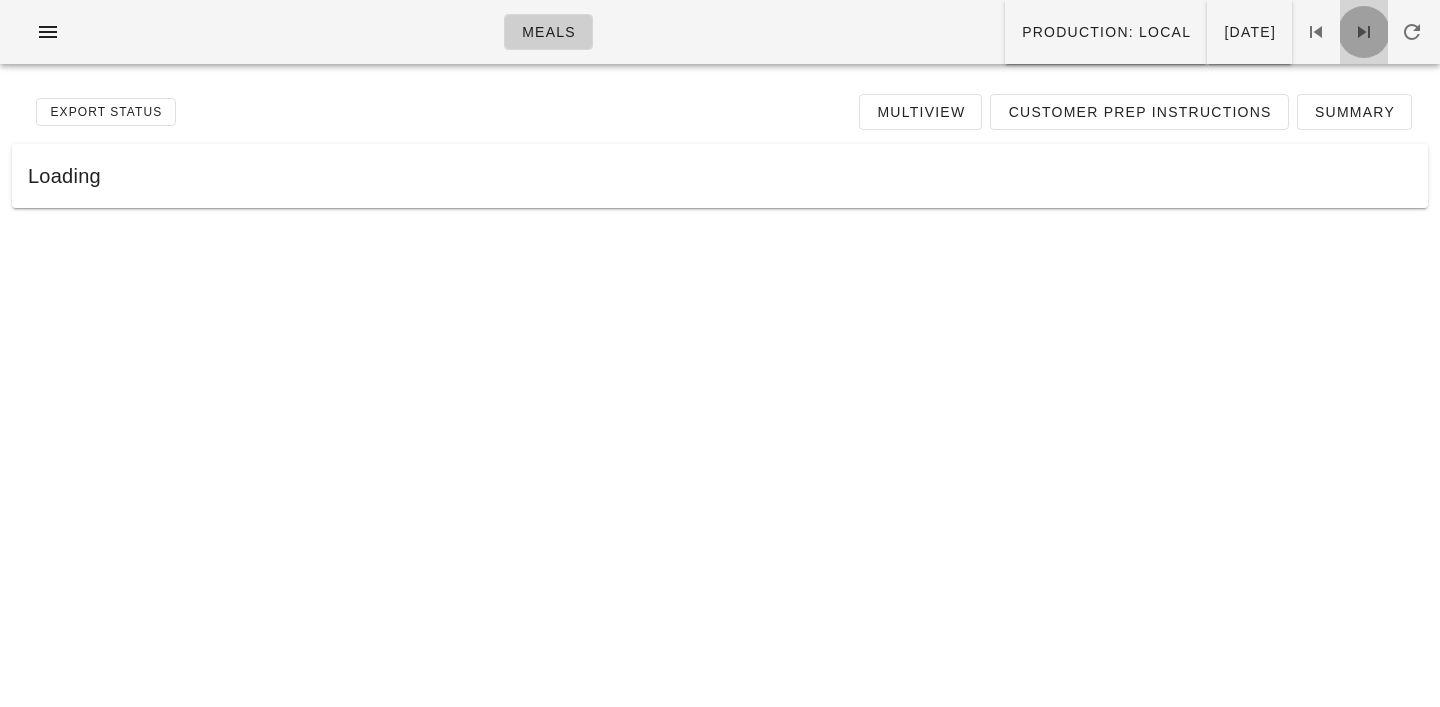 click at bounding box center (1364, 32) 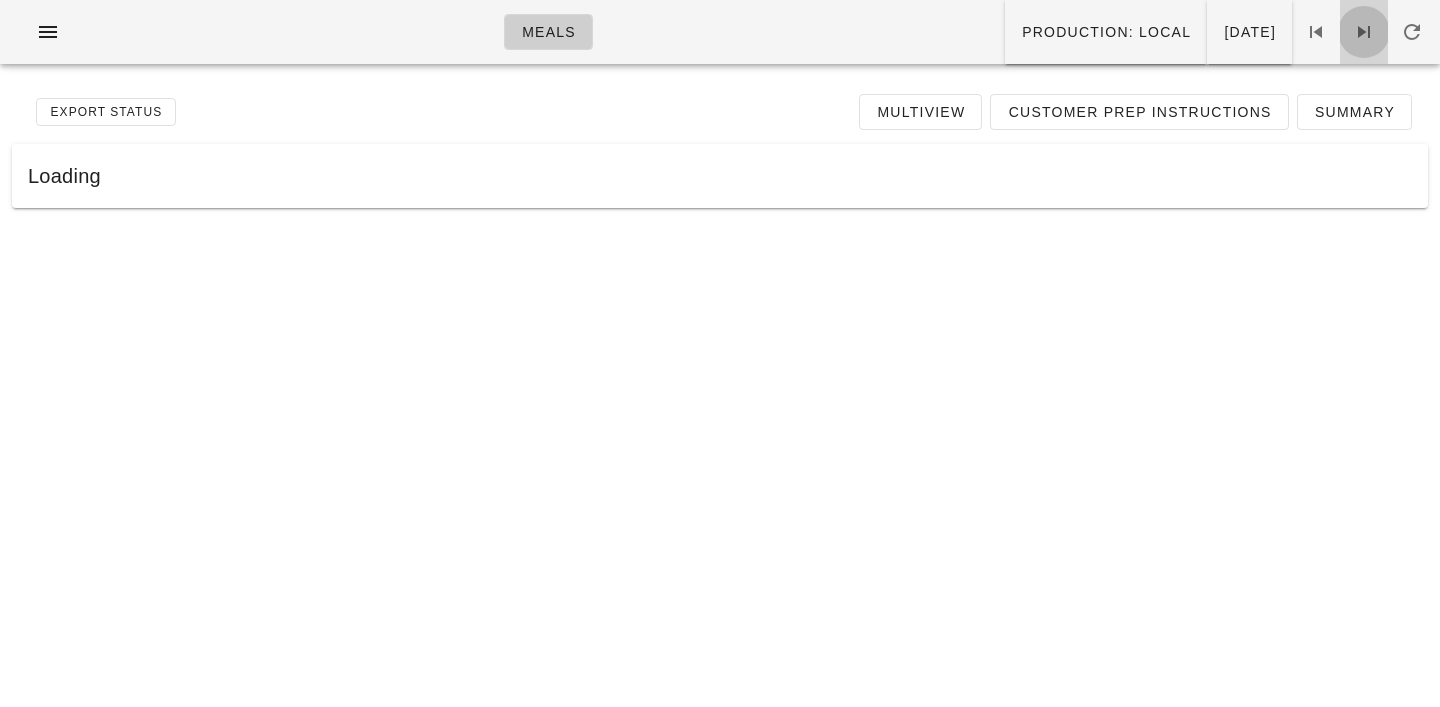 click at bounding box center (1364, 32) 